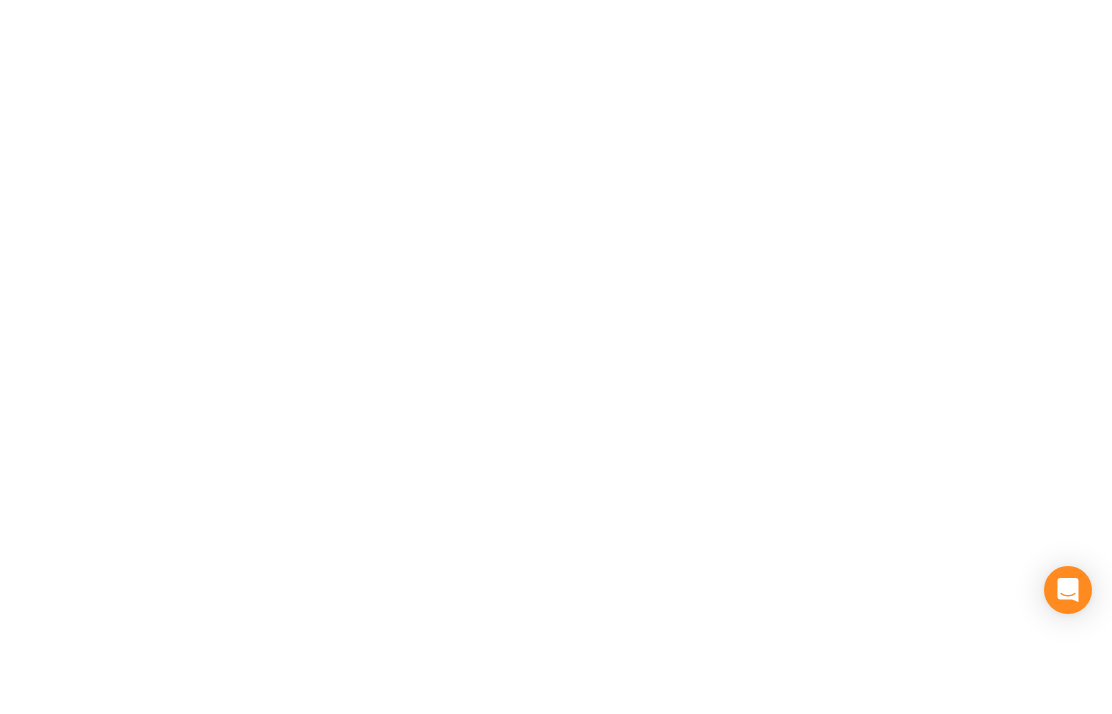 scroll, scrollTop: 0, scrollLeft: 0, axis: both 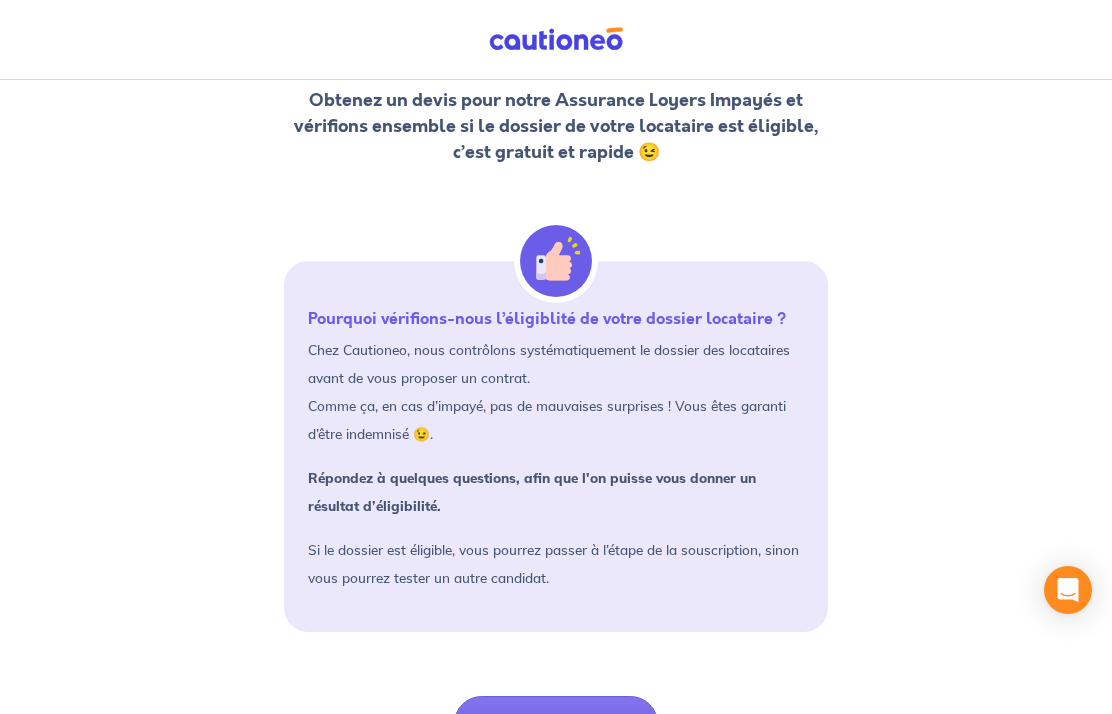 click on "Je démarre" at bounding box center [556, 723] 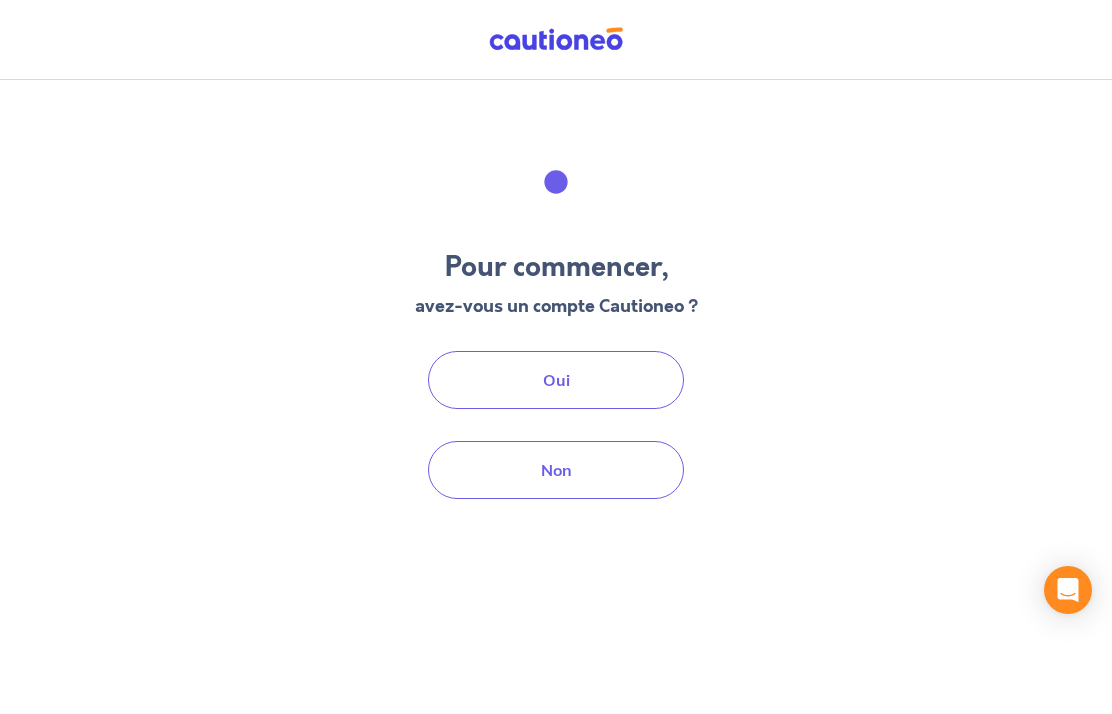 scroll, scrollTop: 76, scrollLeft: 0, axis: vertical 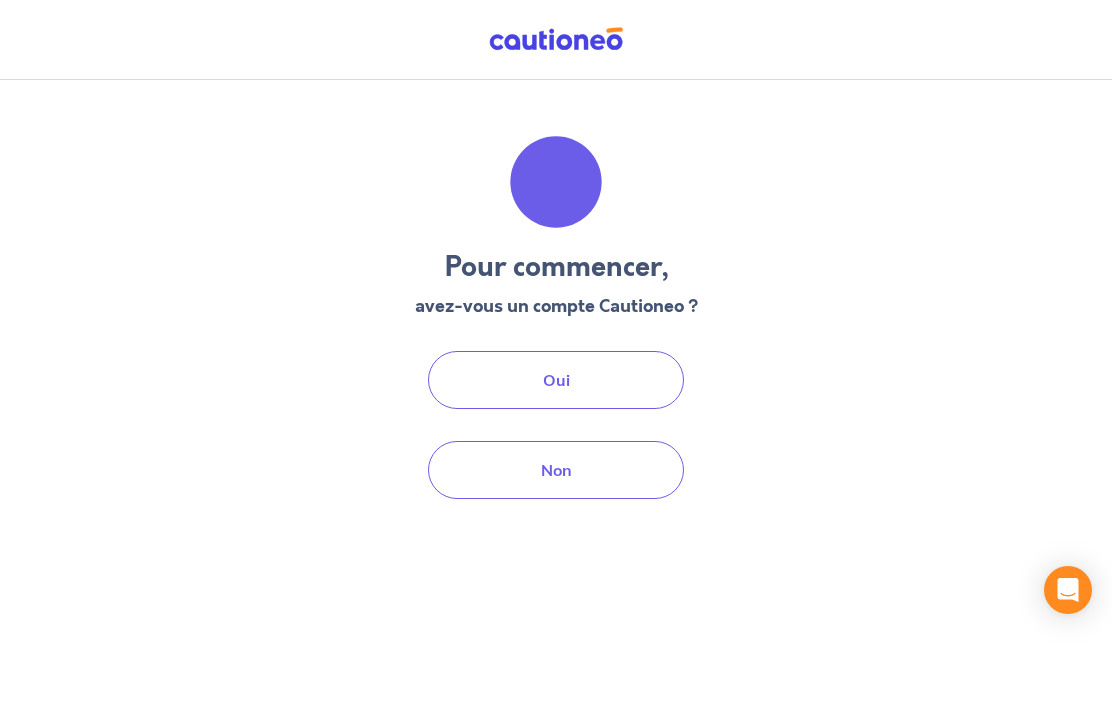 click on "Non" at bounding box center [556, 470] 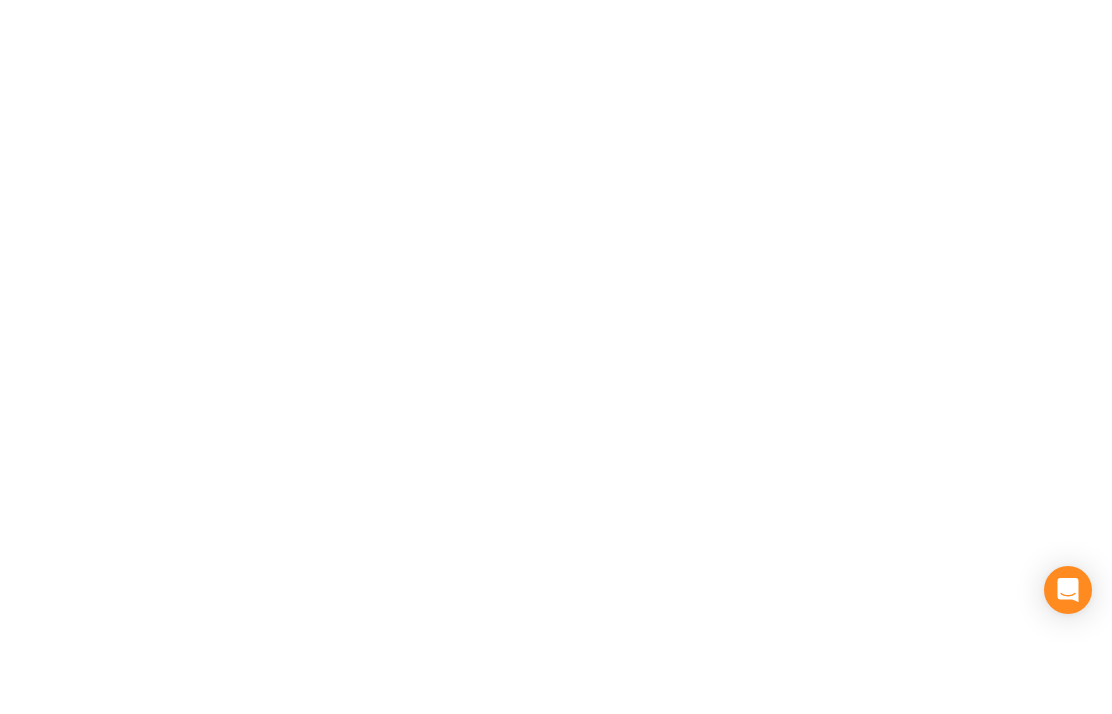 scroll, scrollTop: 0, scrollLeft: 0, axis: both 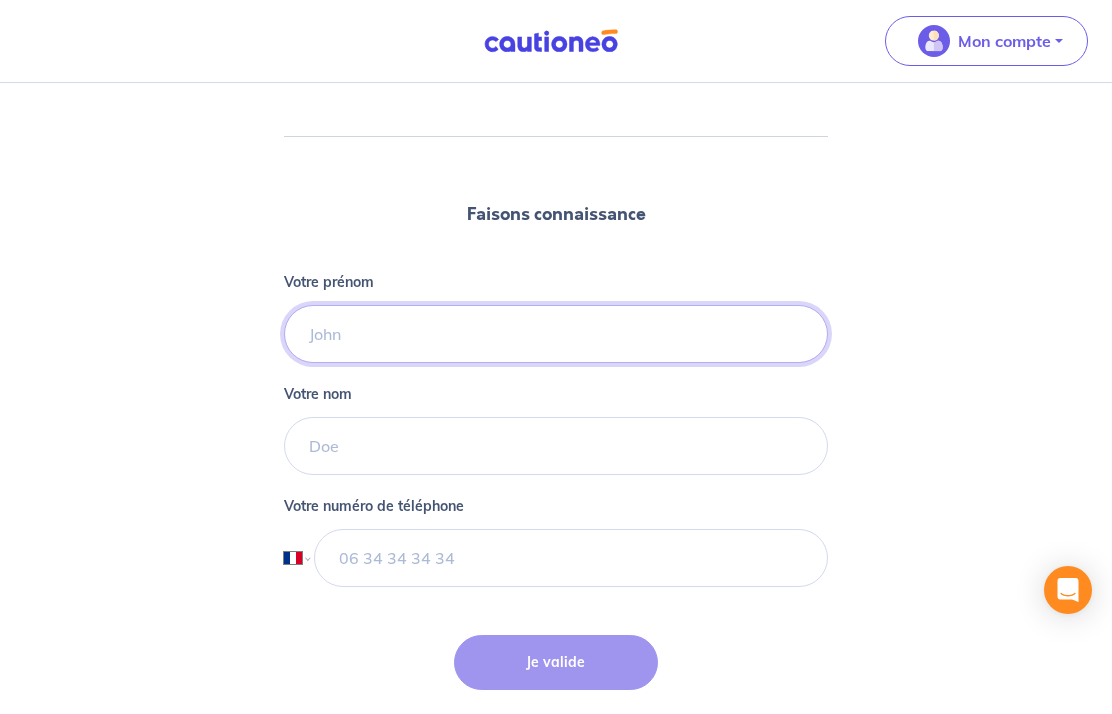click on "Votre prénom" at bounding box center (556, 334) 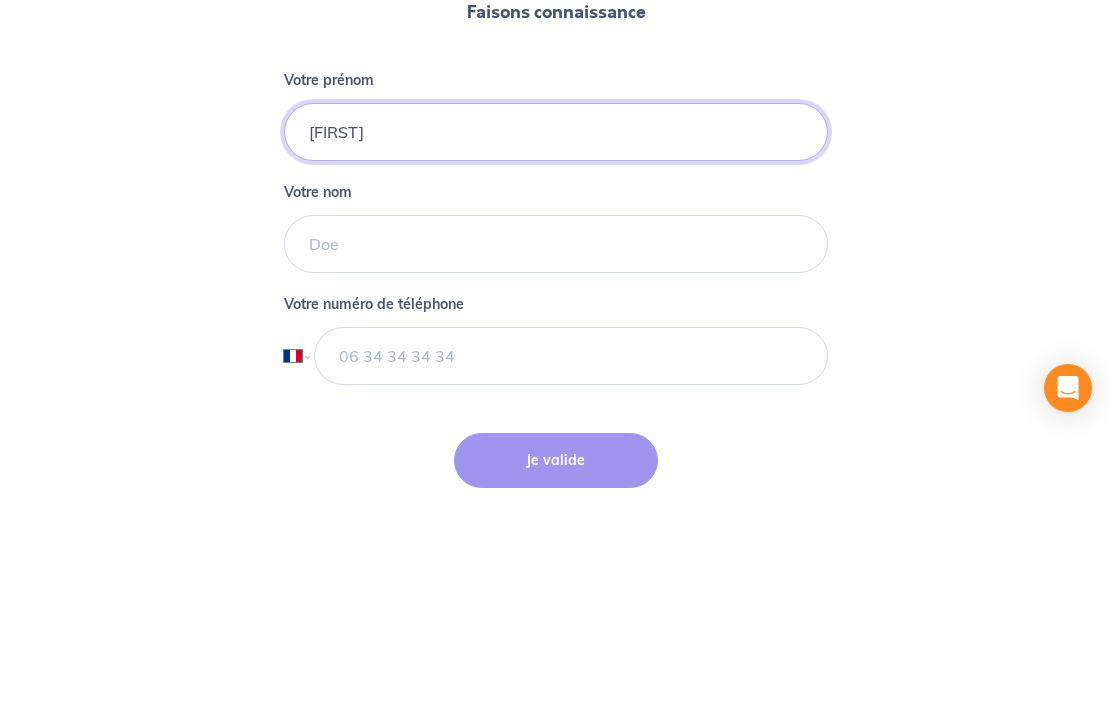 type on "[FIRST]" 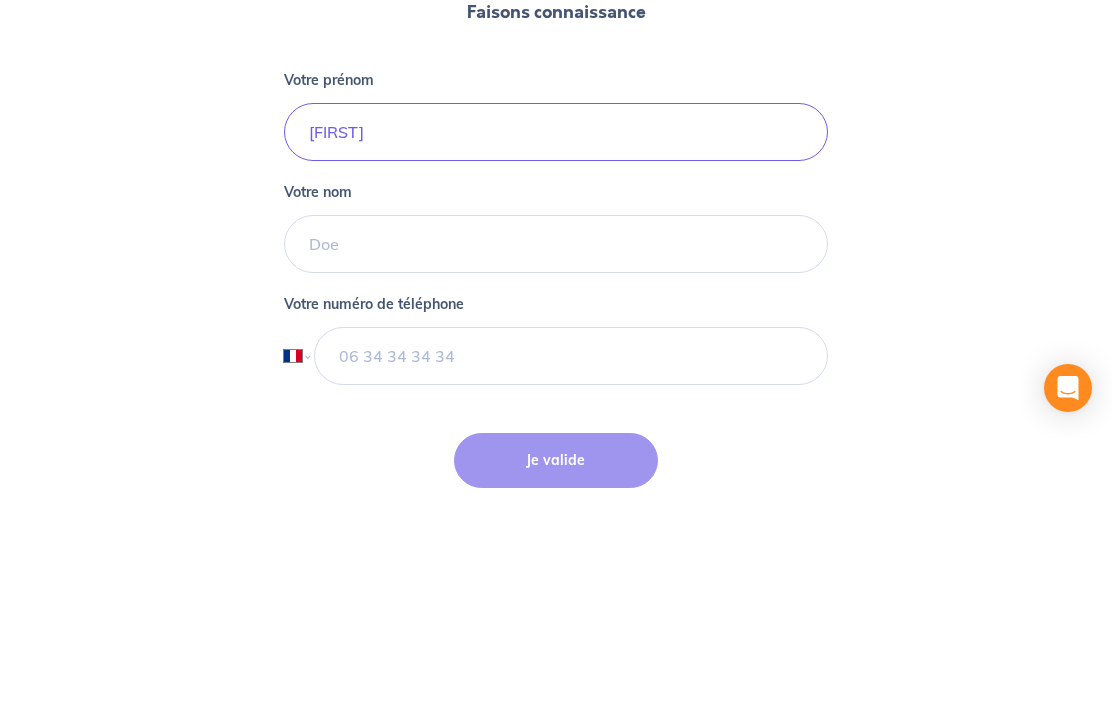 click on "Votre nom" at bounding box center [556, 446] 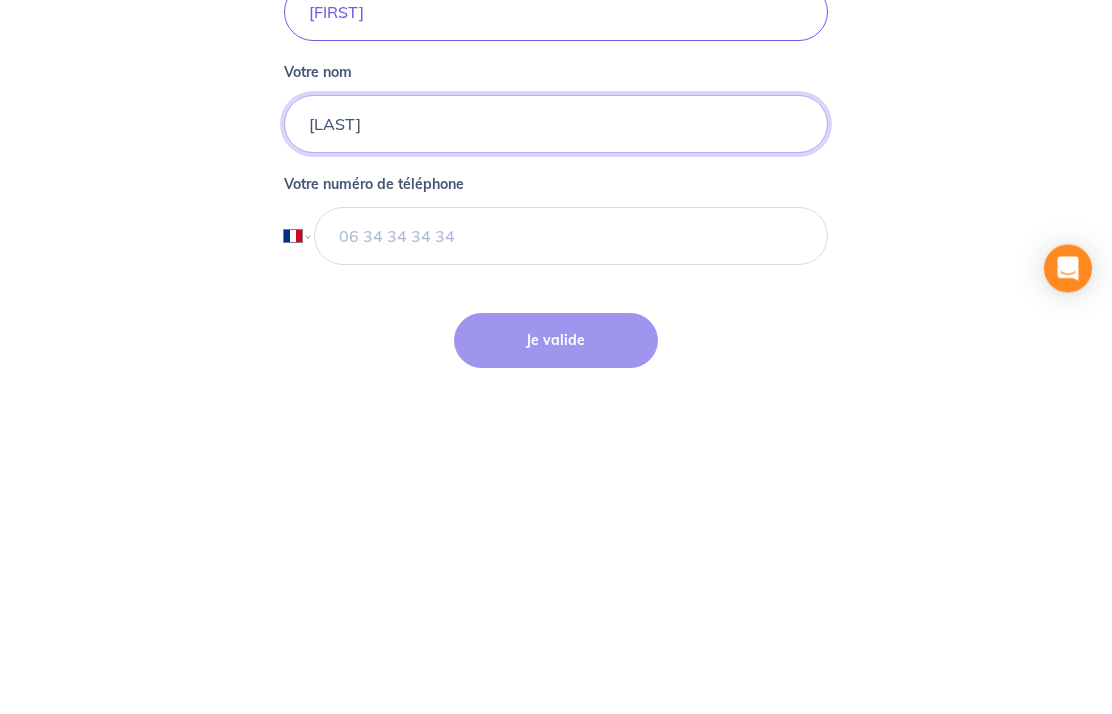 type on "[LAST]" 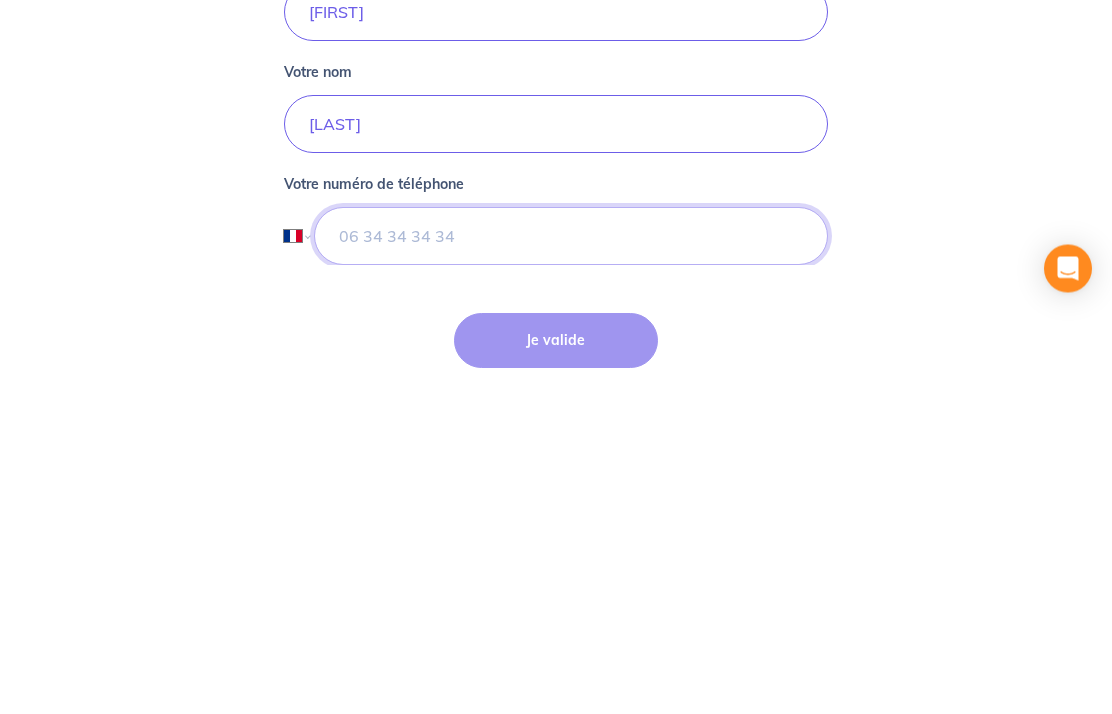 click at bounding box center (571, 558) 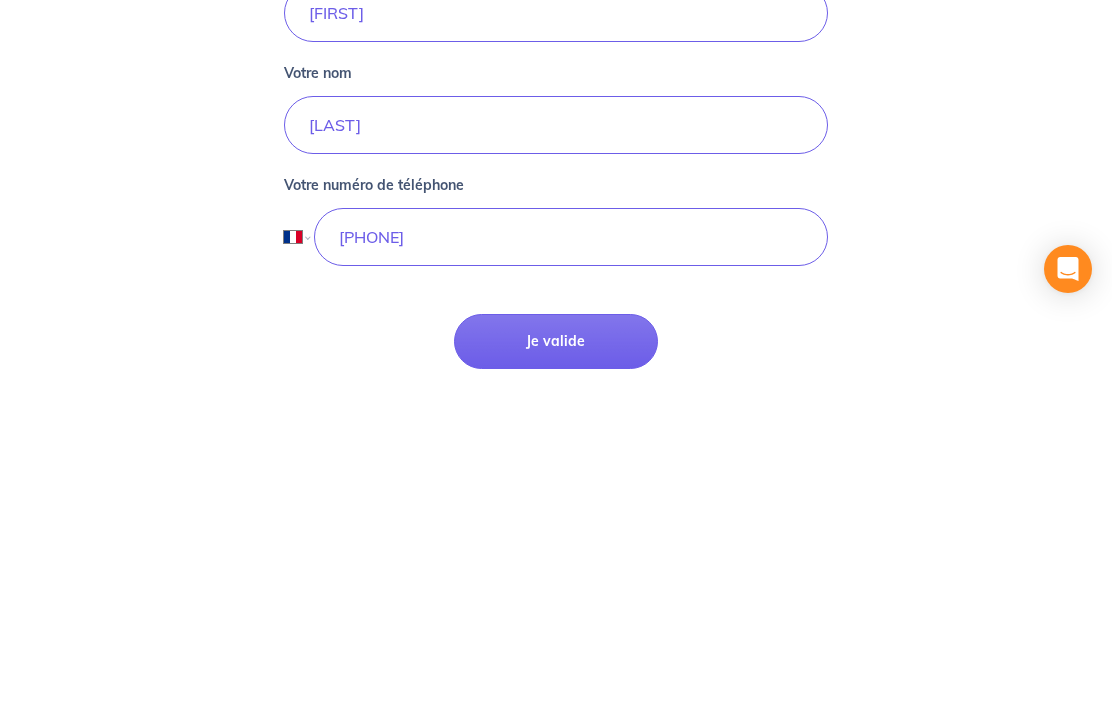 scroll, scrollTop: 144, scrollLeft: 0, axis: vertical 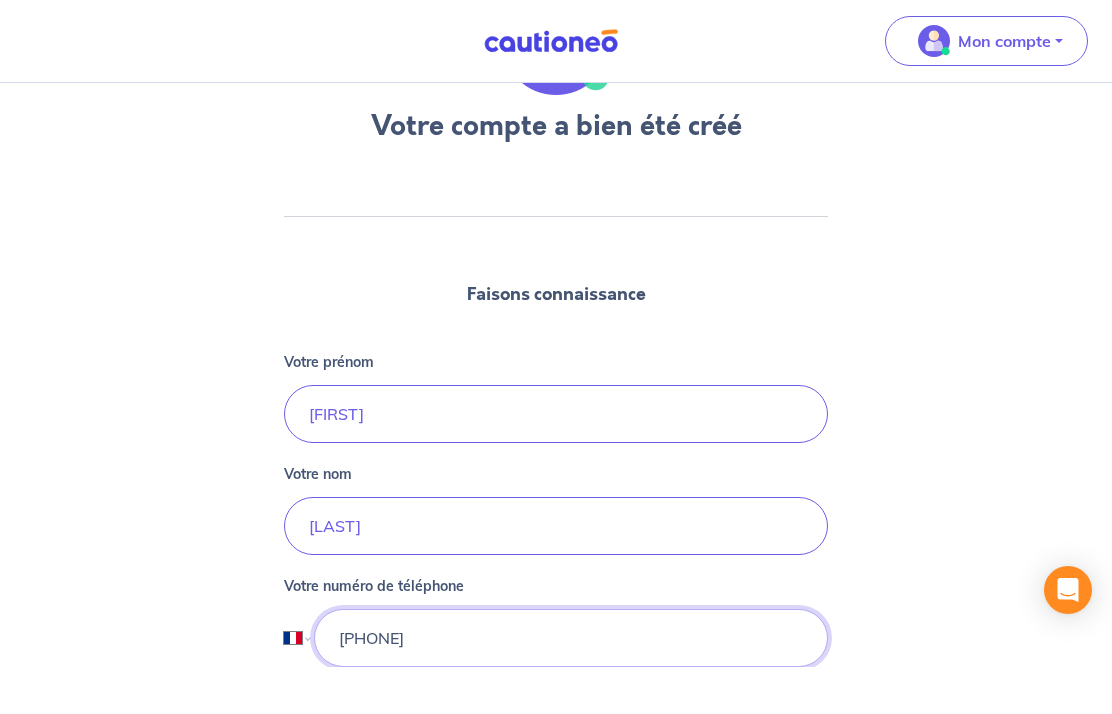 type on "[PHONE]" 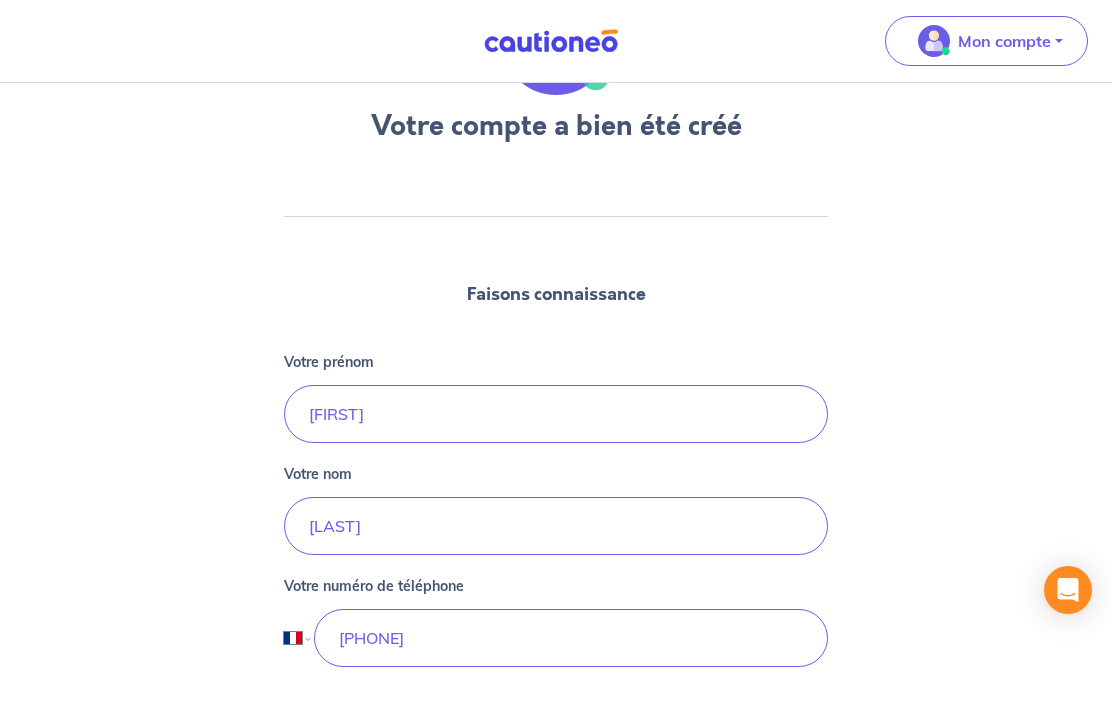 click on "Je valide" at bounding box center [556, 742] 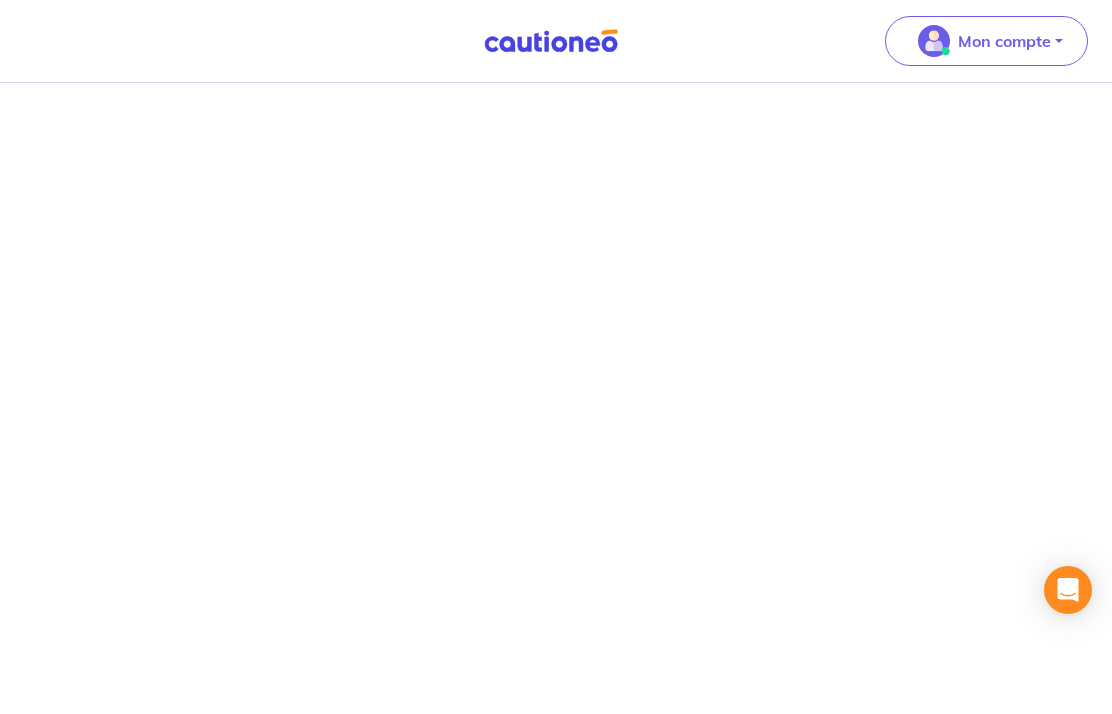 scroll, scrollTop: 79, scrollLeft: 0, axis: vertical 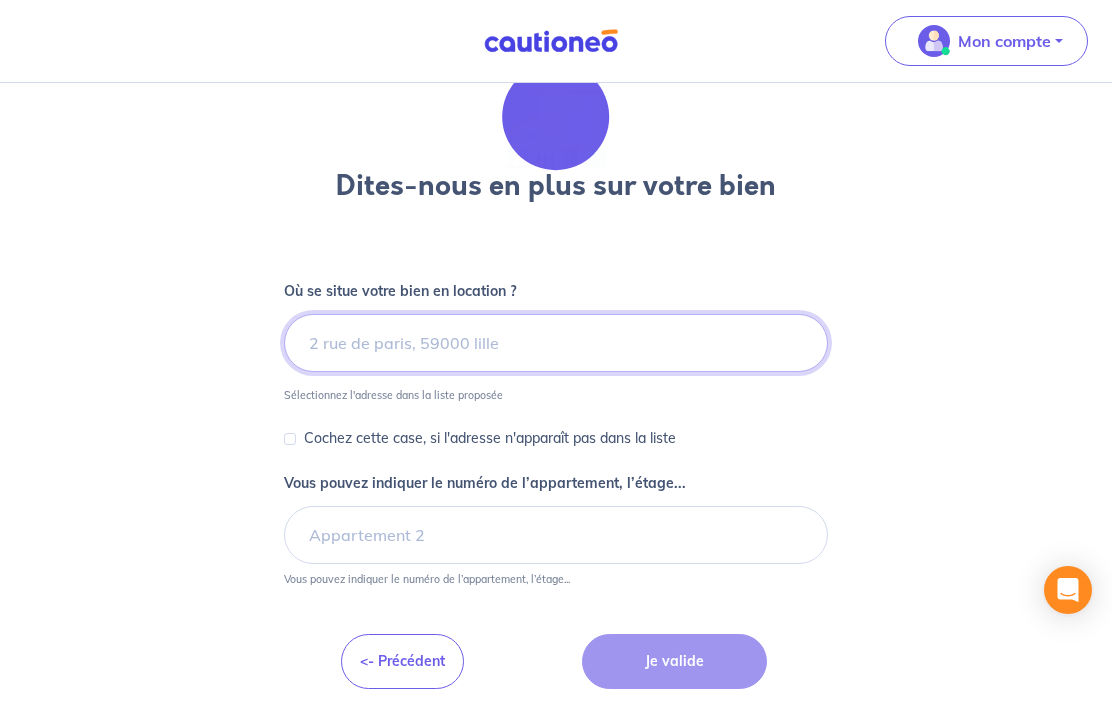 click at bounding box center [556, 343] 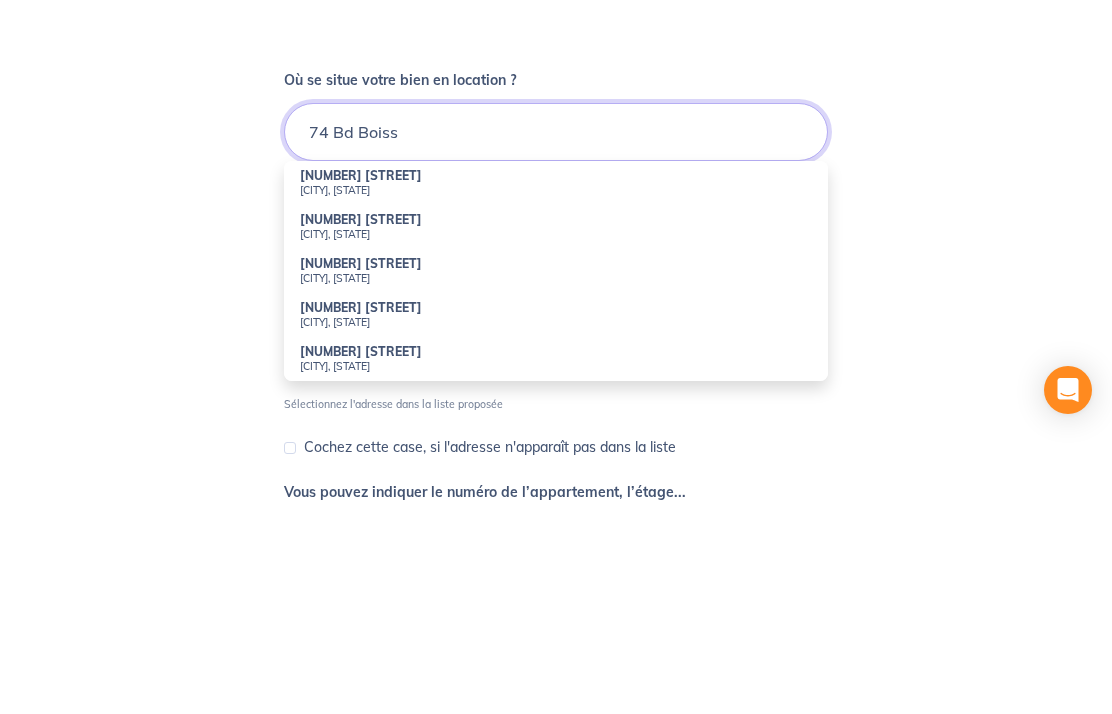 type on "74 Bd Boiss" 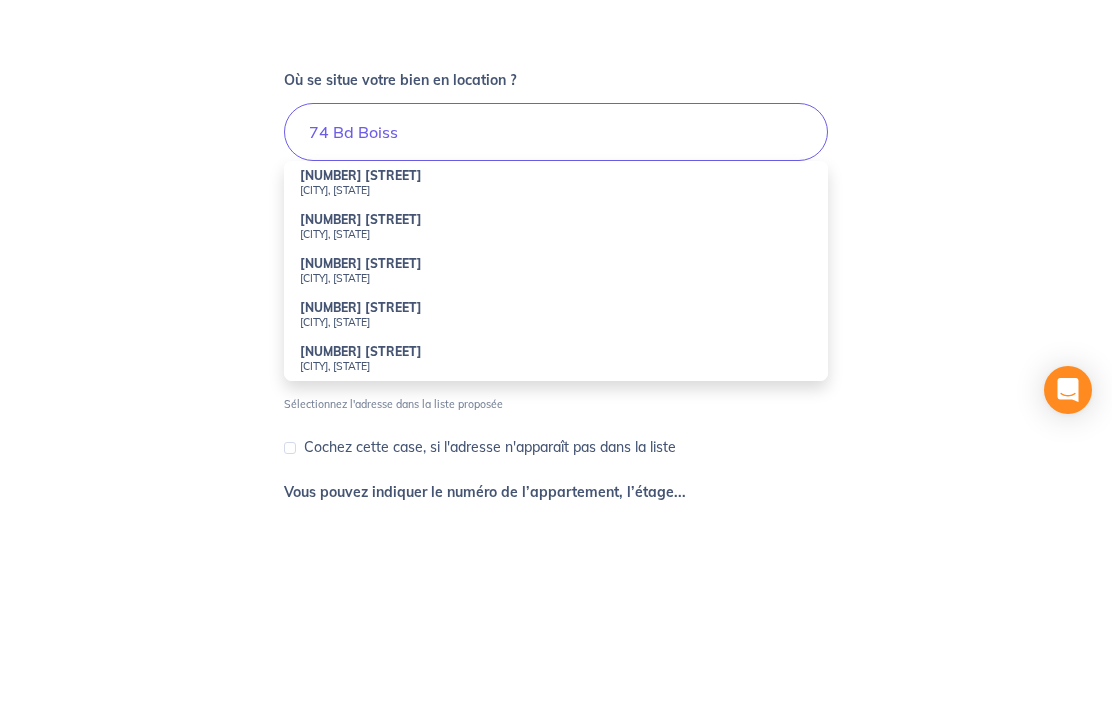click on "[NUMBER] [STREET]" at bounding box center (361, 375) 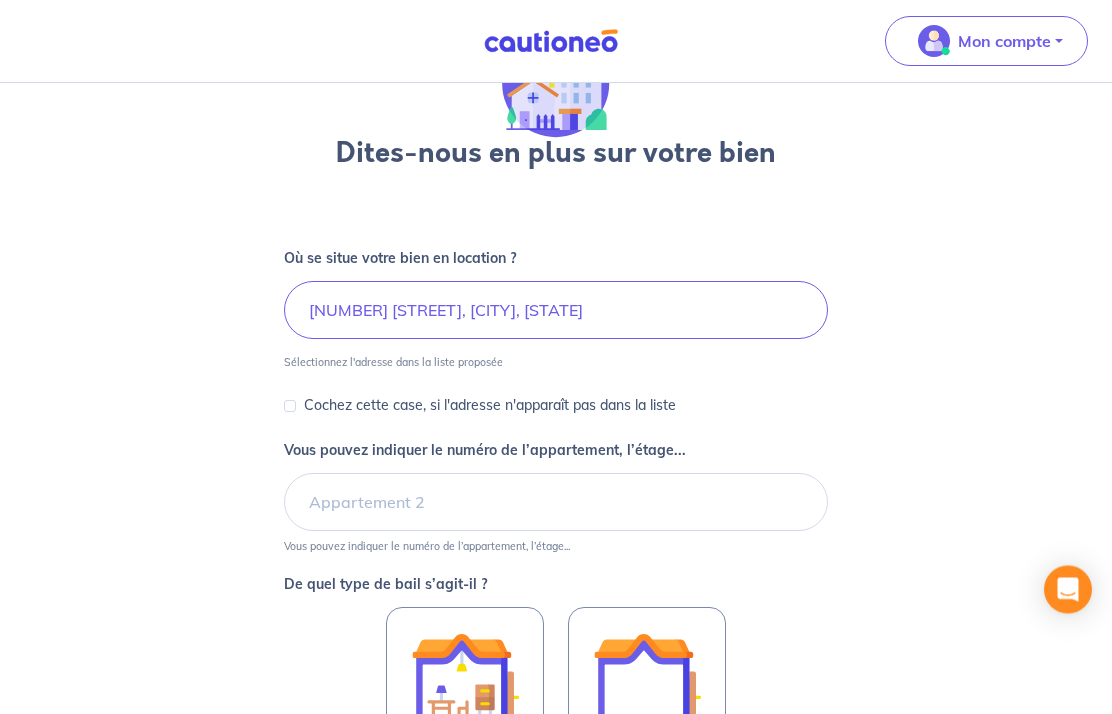 scroll, scrollTop: 111, scrollLeft: 0, axis: vertical 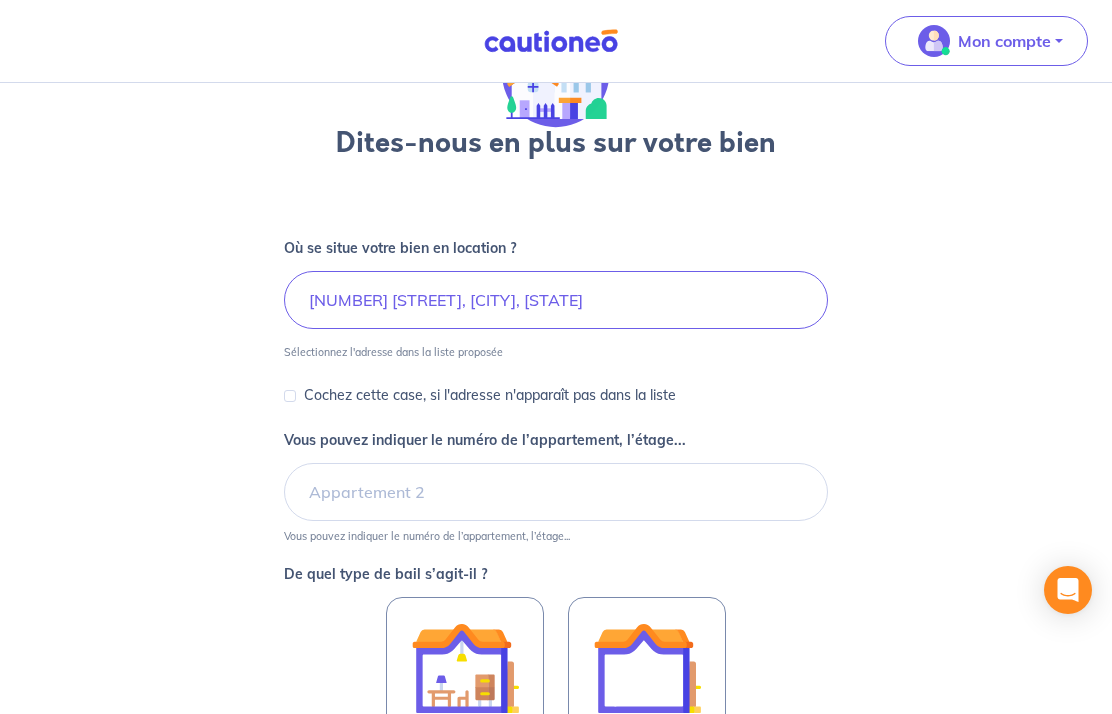 click on "Vous pouvez indiquer le numéro de l’appartement, l’étage..." at bounding box center [556, 492] 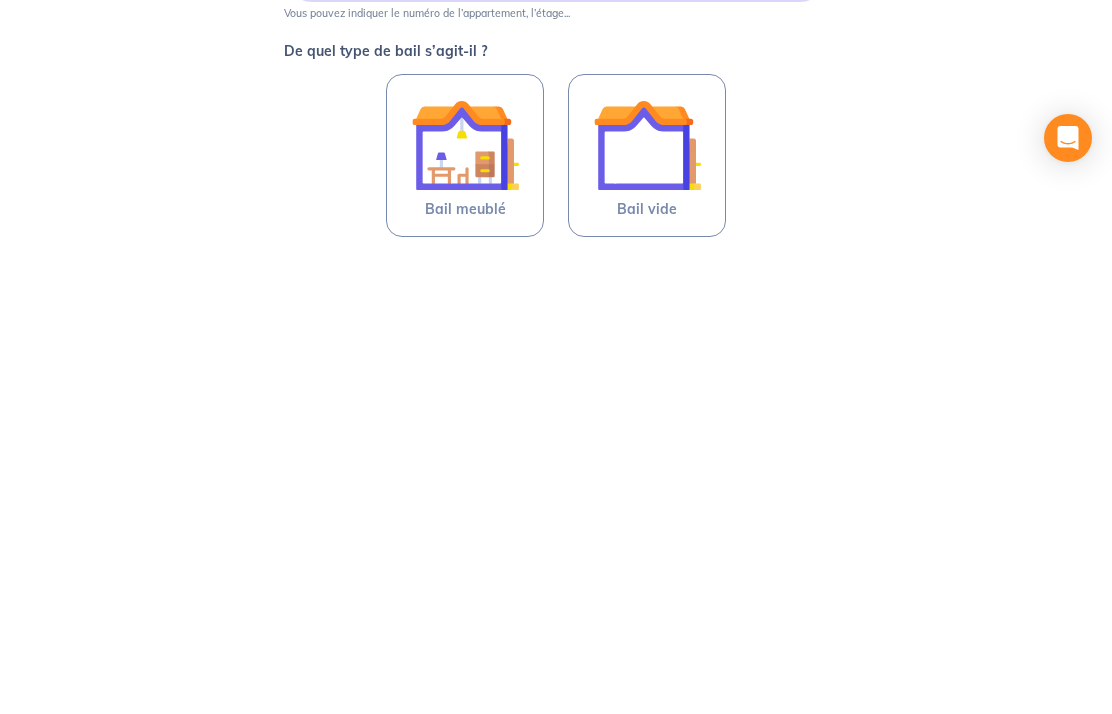 scroll, scrollTop: 183, scrollLeft: 0, axis: vertical 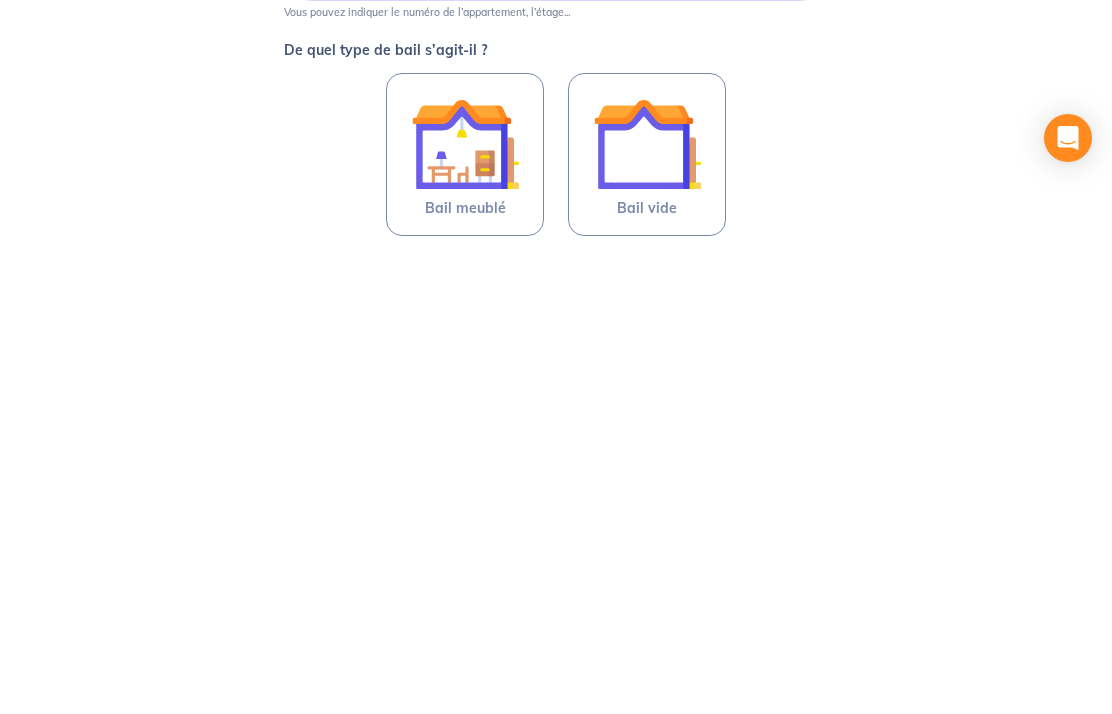 type on "[ORDINAL] [ORDINAL]" 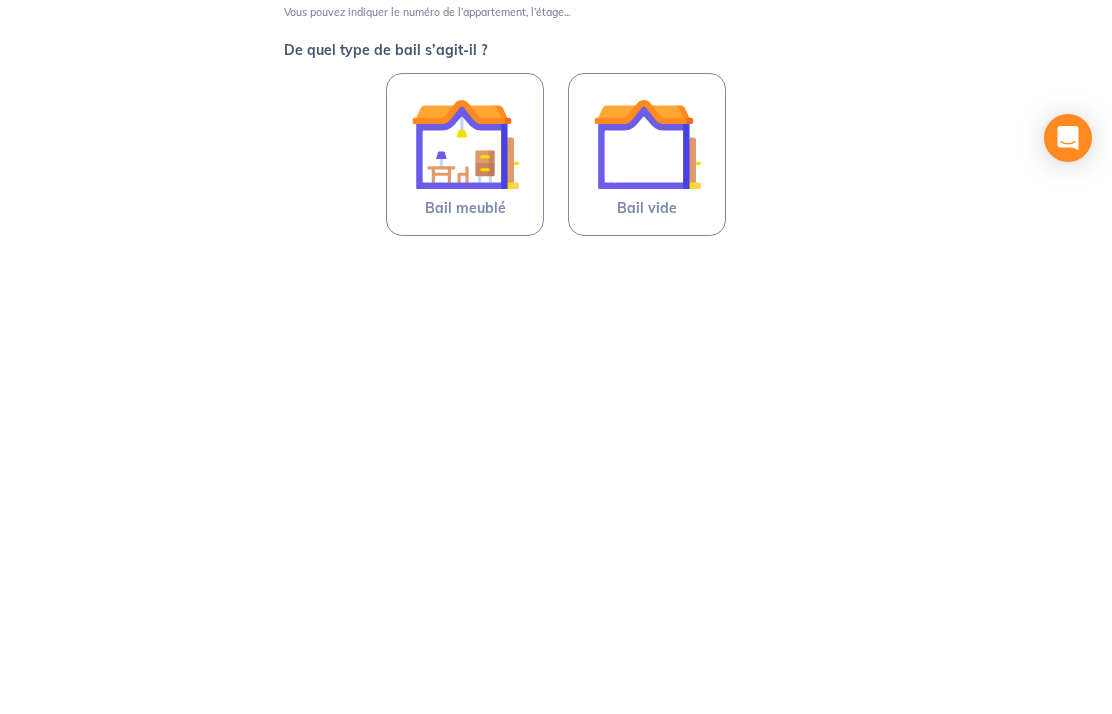 click at bounding box center (465, 596) 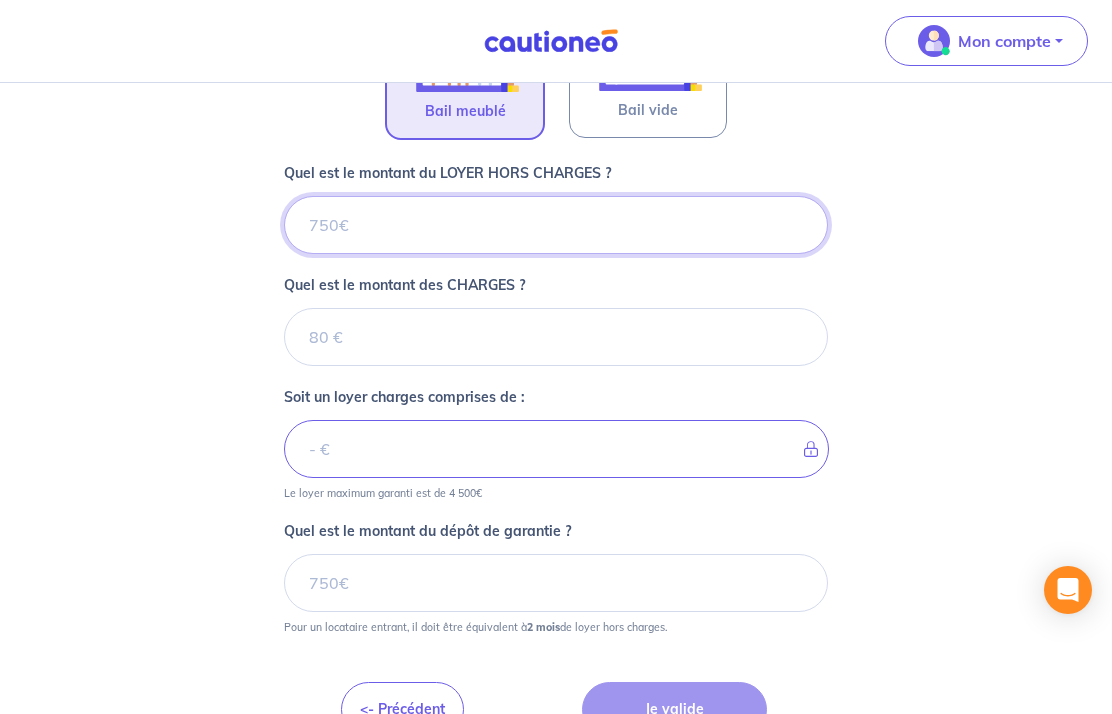 scroll, scrollTop: 780, scrollLeft: 0, axis: vertical 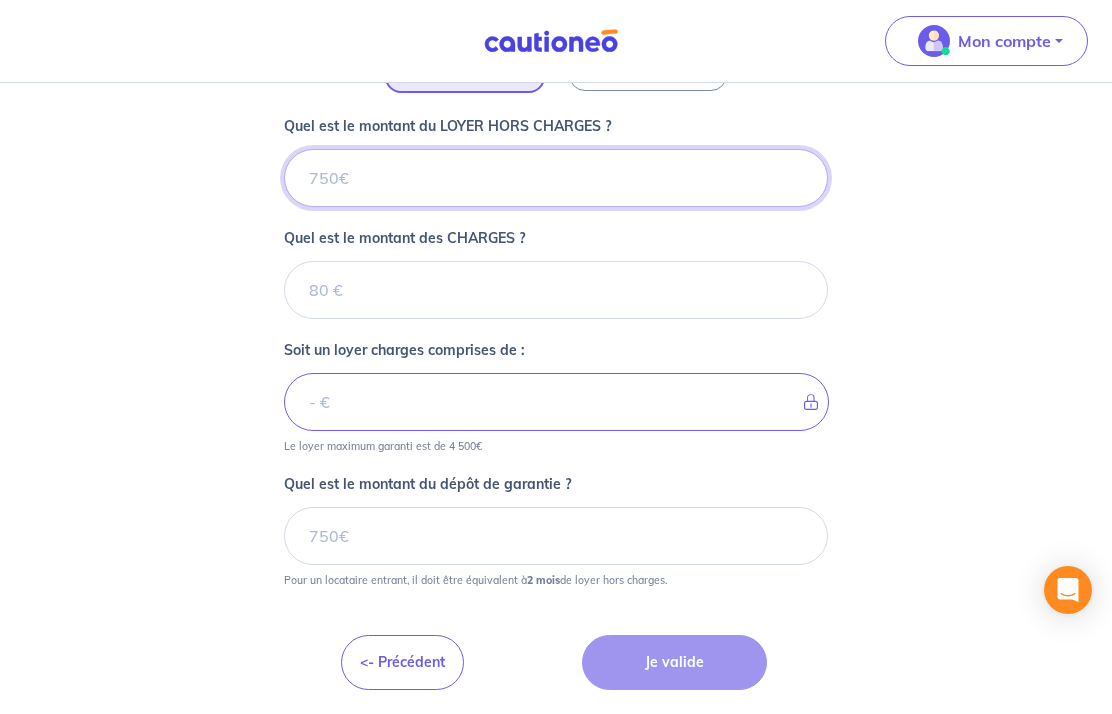 click on "Quel est le montant du LOYER HORS CHARGES ?" at bounding box center (556, 178) 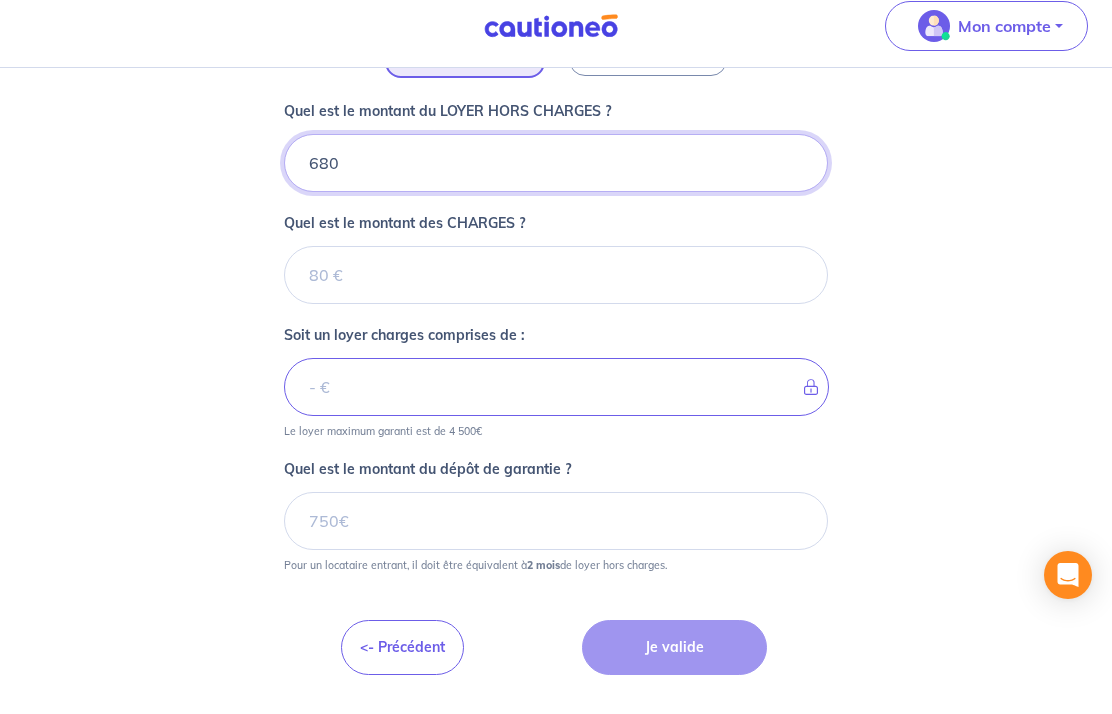 type on "680" 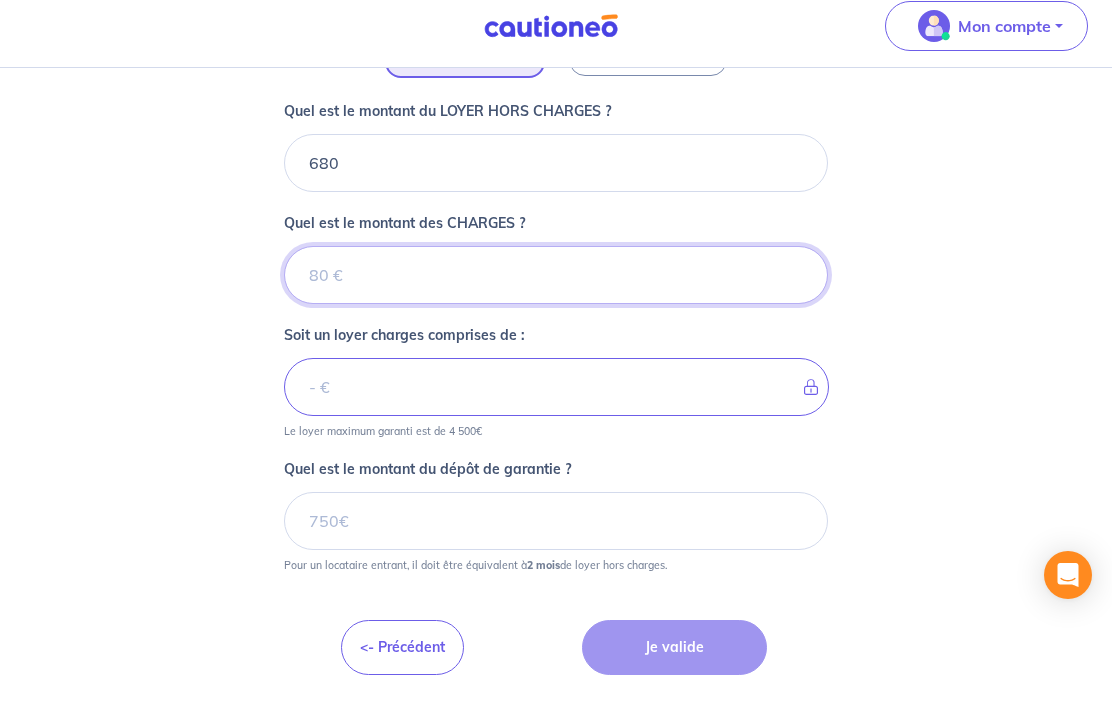 click on "Quel est le montant des CHARGES ?" at bounding box center [556, 290] 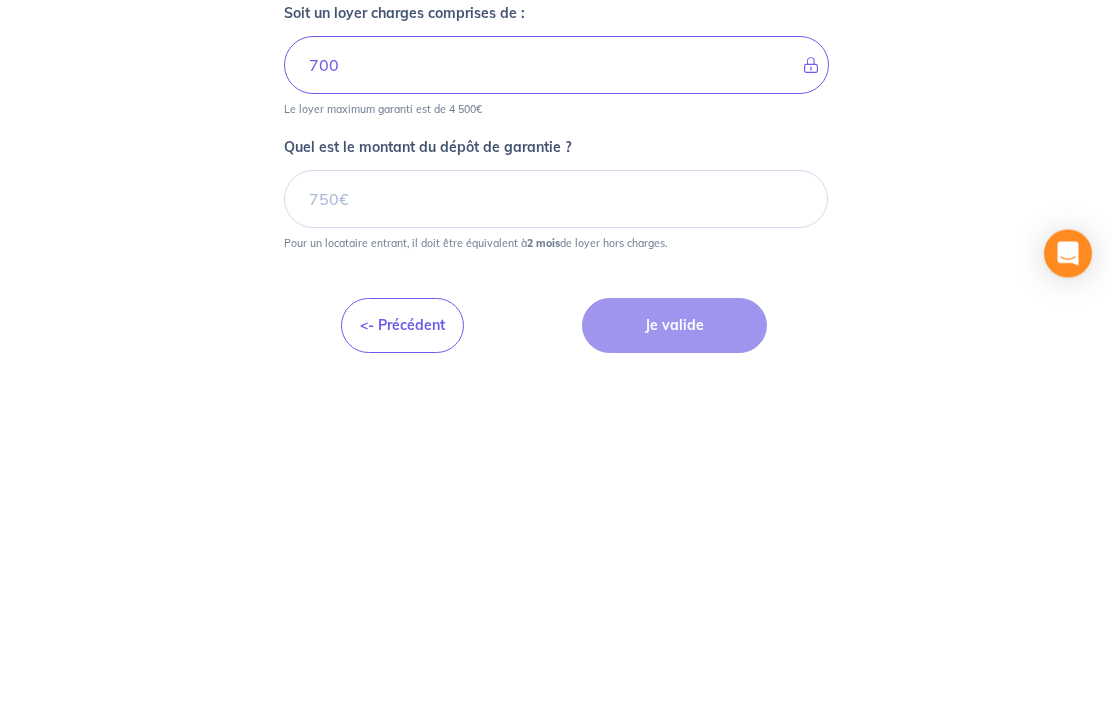 type on "20" 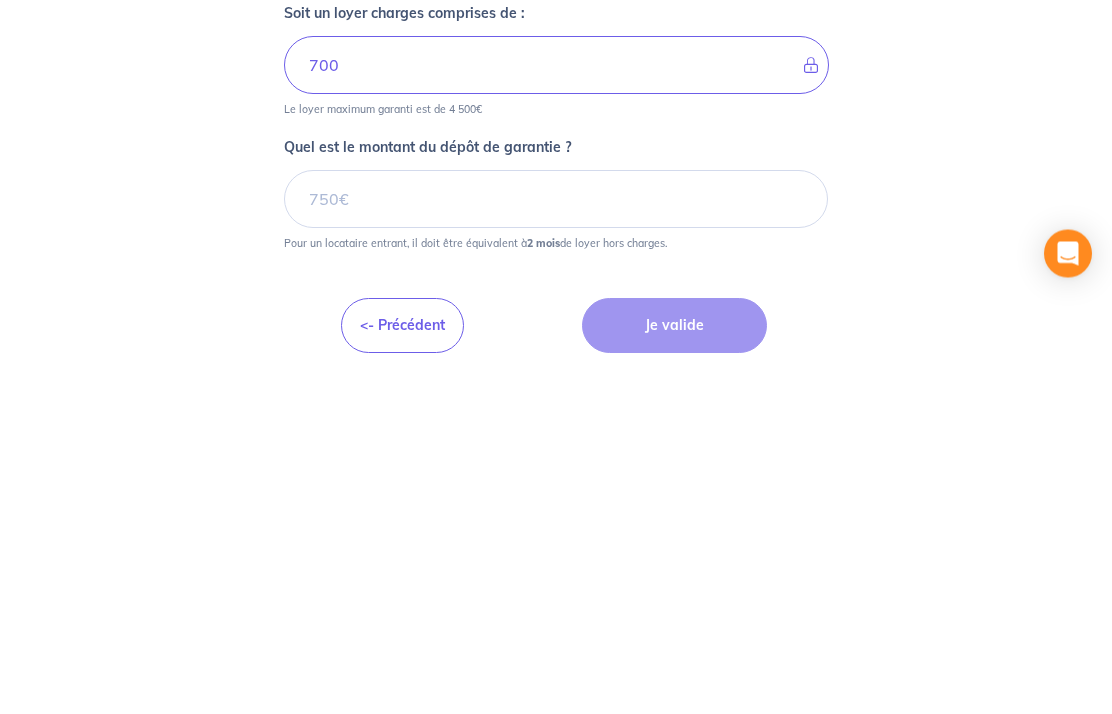click on "Quel est le montant du dépôt de garantie ?" at bounding box center [556, 536] 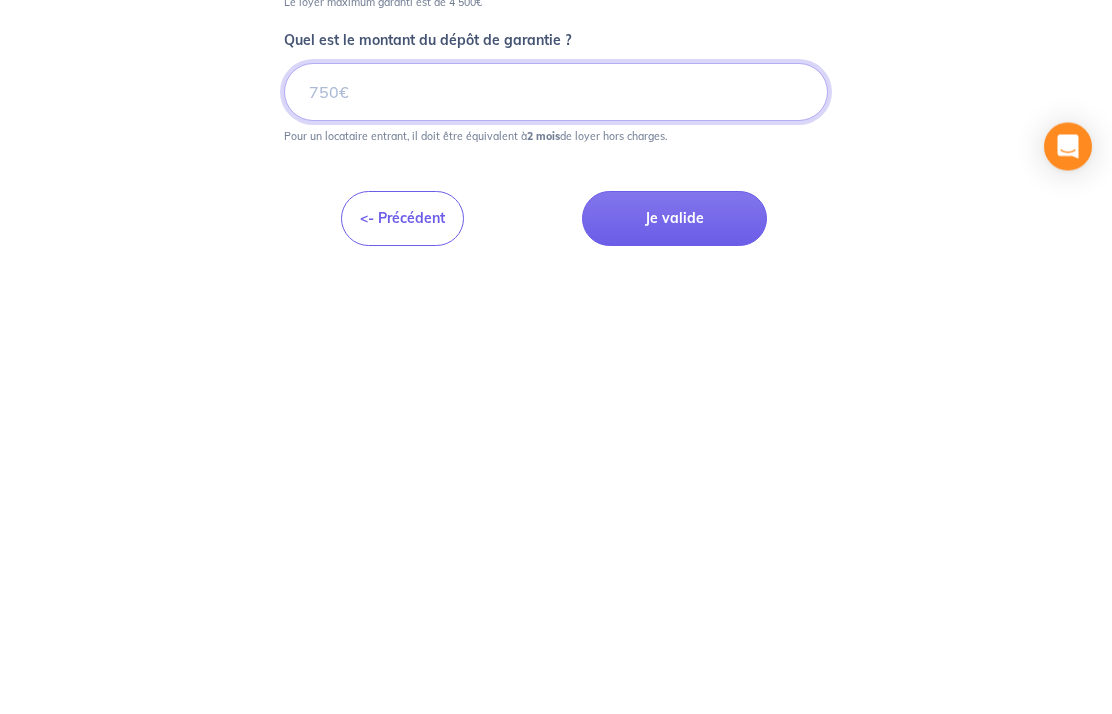 type on "[NUMBER]" 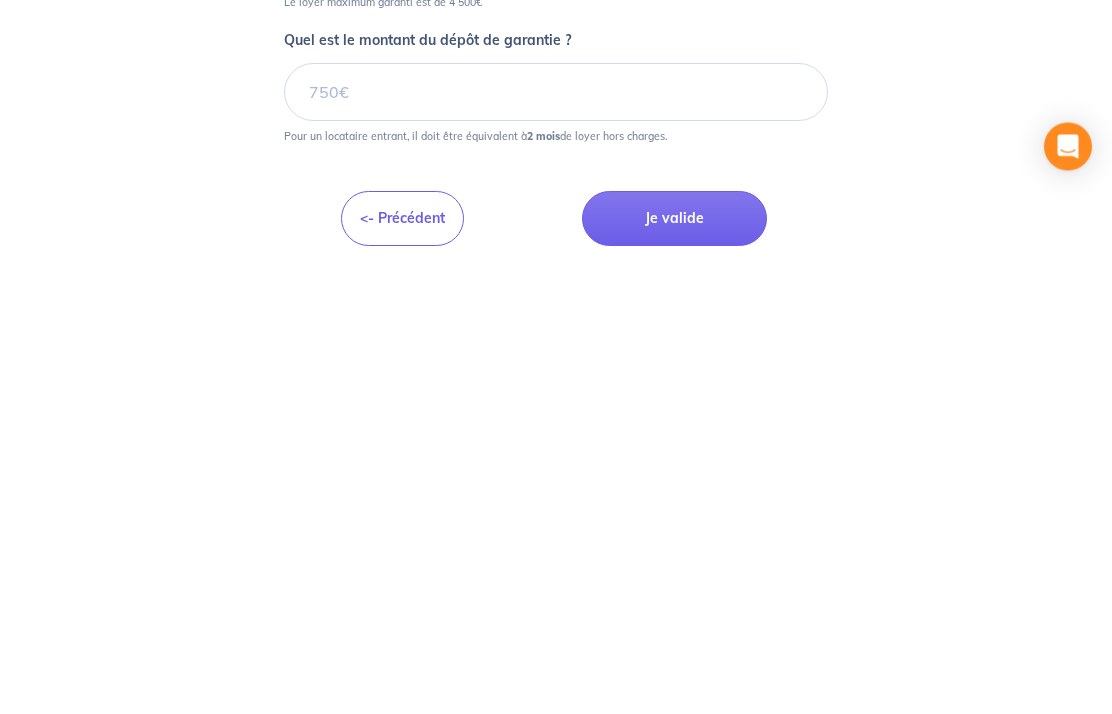 click on "Je valide" at bounding box center [674, 662] 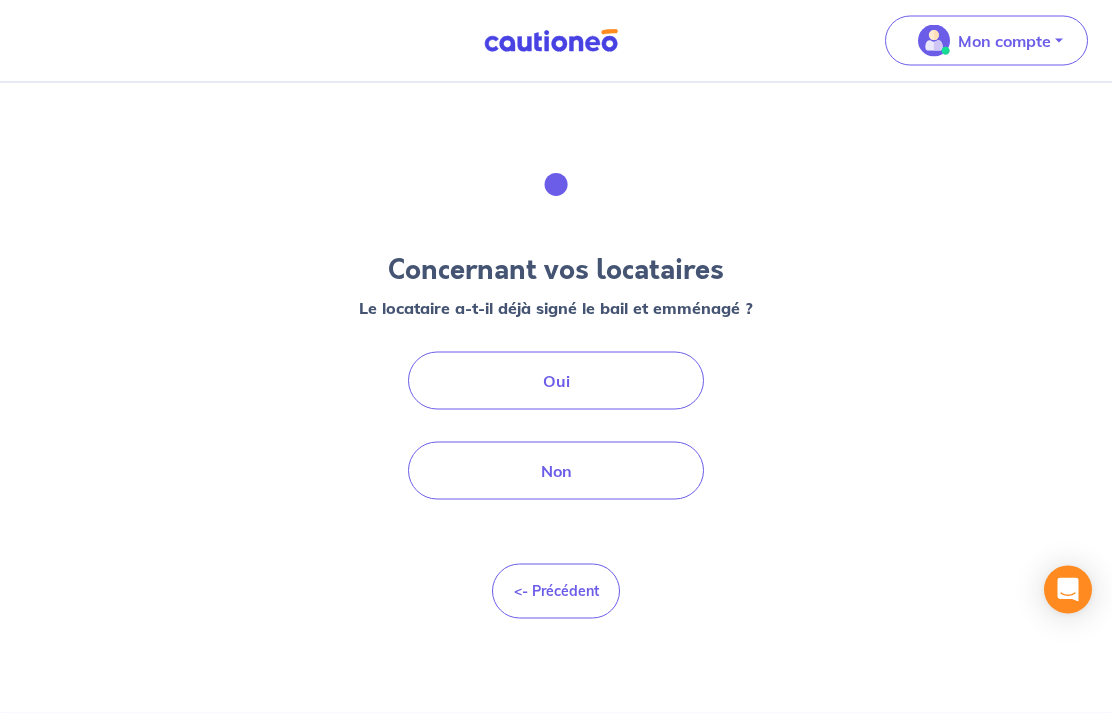 scroll, scrollTop: 0, scrollLeft: 0, axis: both 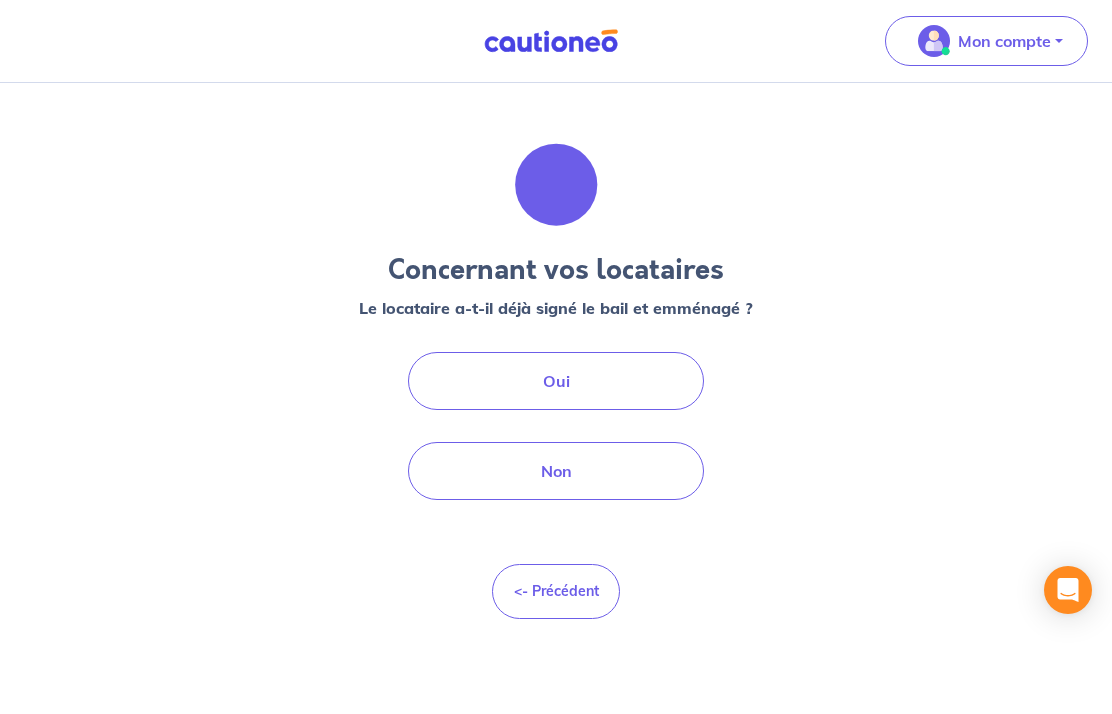 click on "Non" at bounding box center (556, 471) 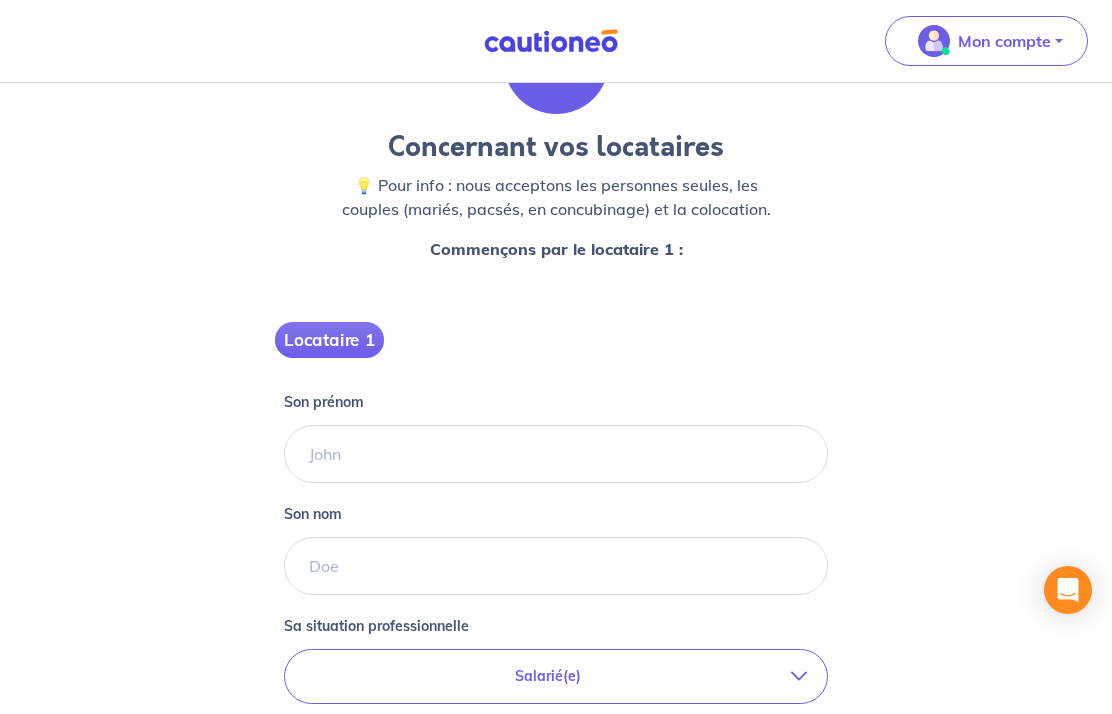 scroll, scrollTop: 109, scrollLeft: 0, axis: vertical 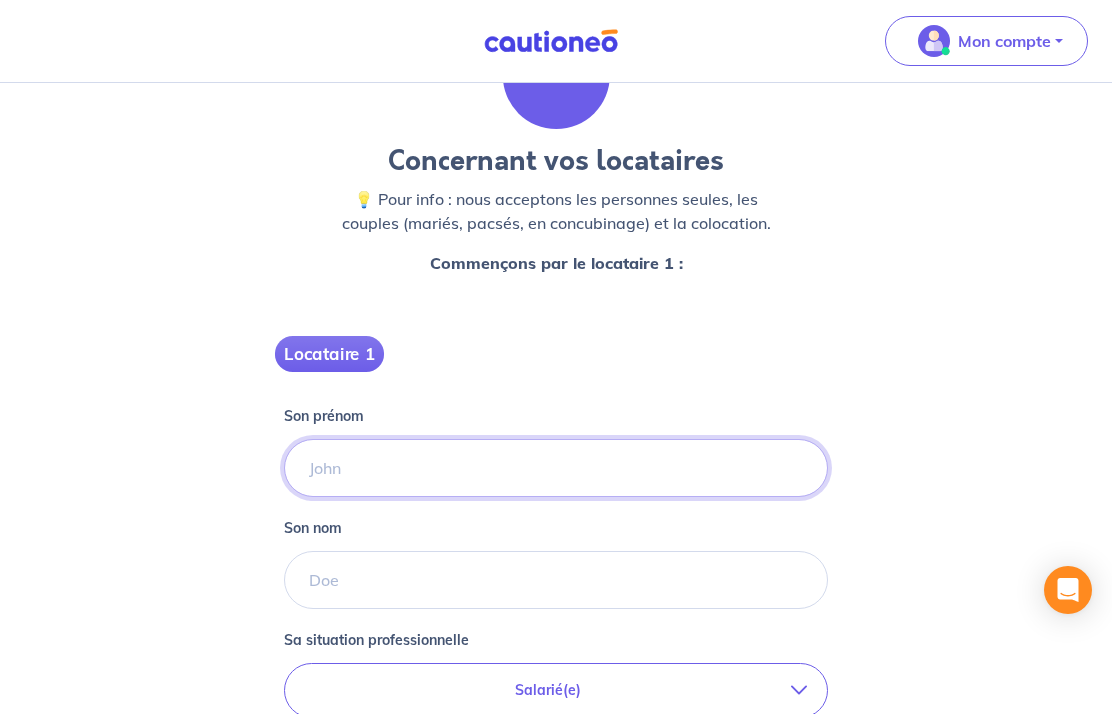 click on "Son prénom" at bounding box center (556, 468) 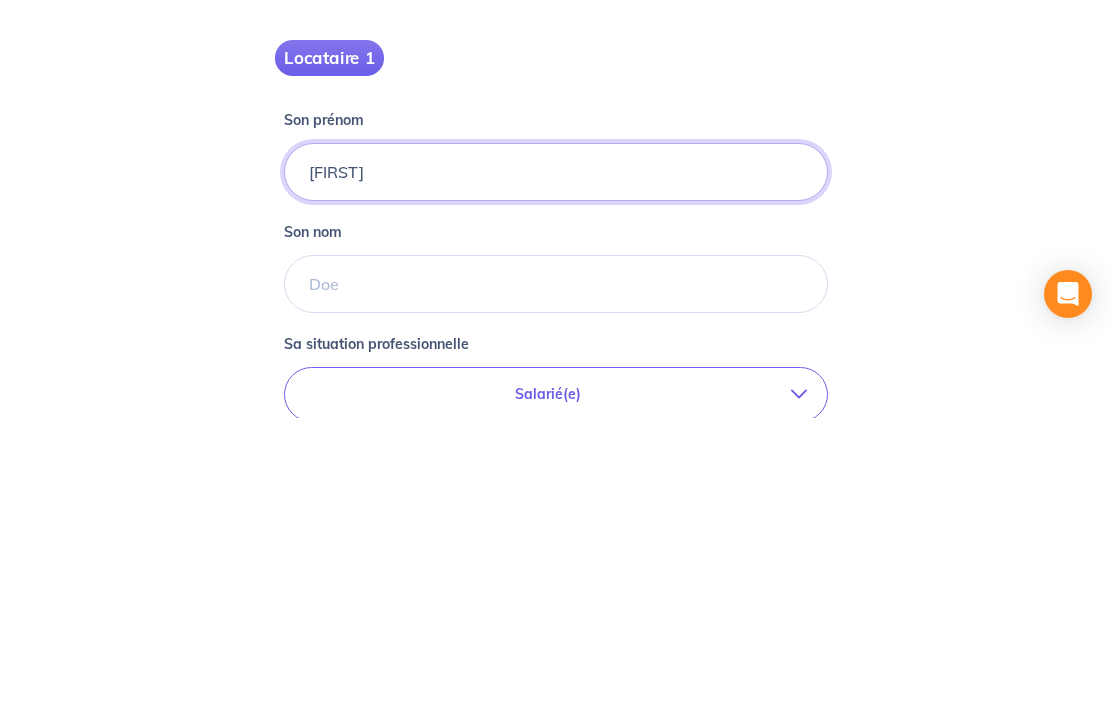 type on "[FIRST]" 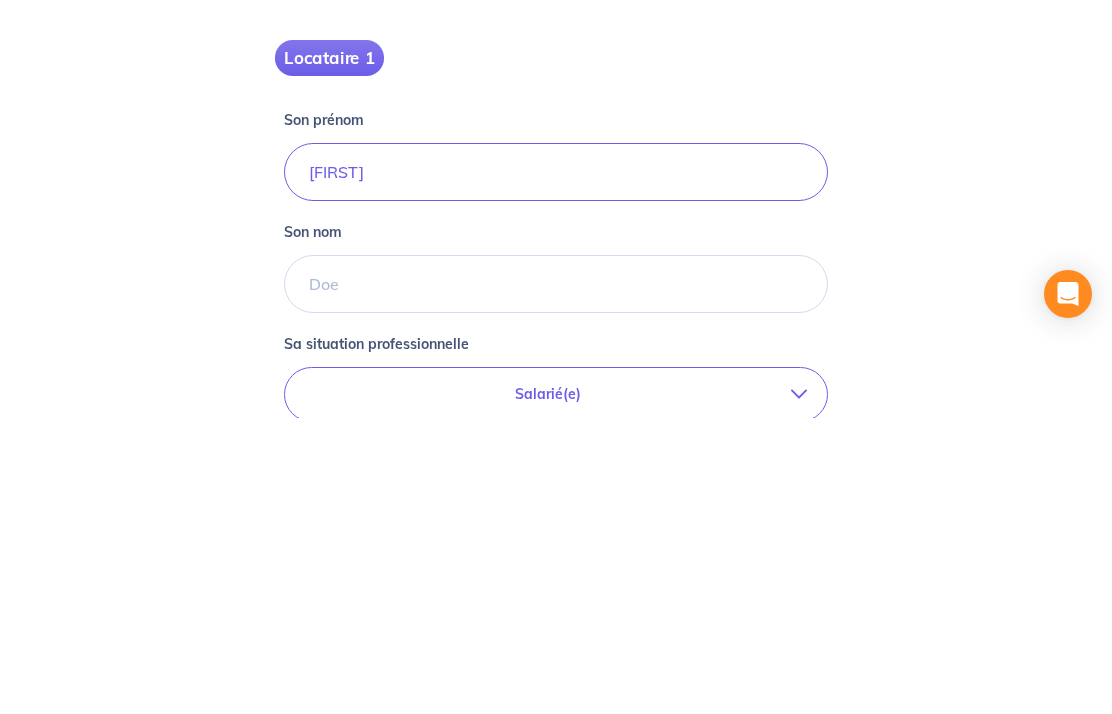 click on "Son nom" at bounding box center [556, 580] 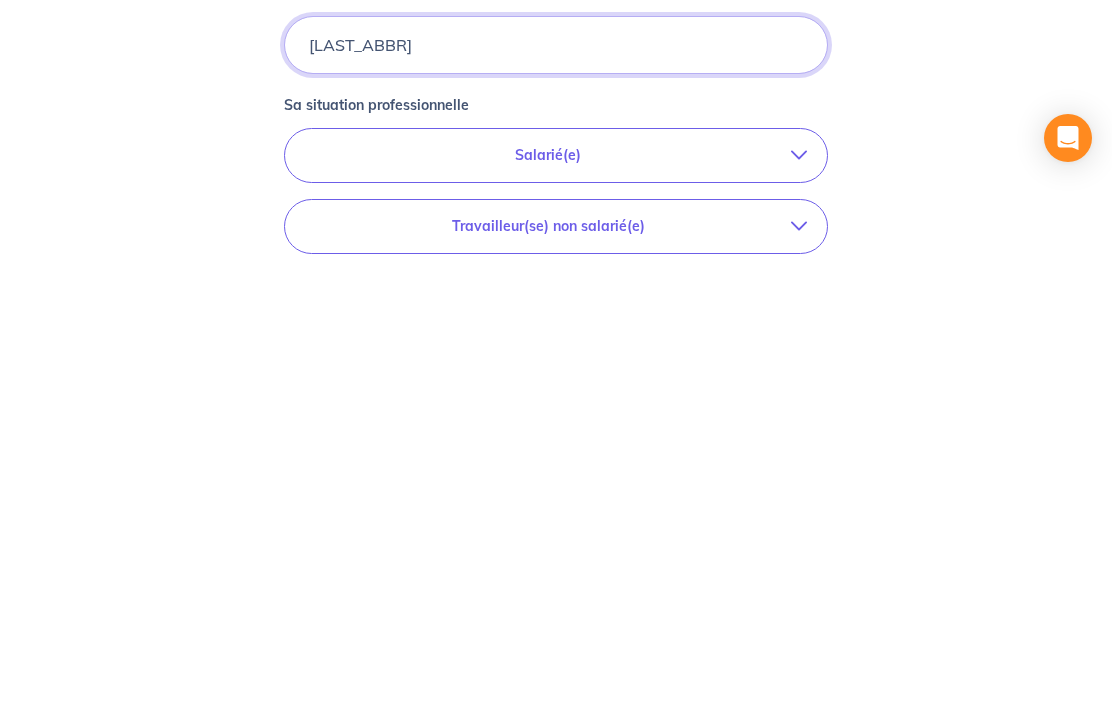 scroll, scrollTop: 261, scrollLeft: 0, axis: vertical 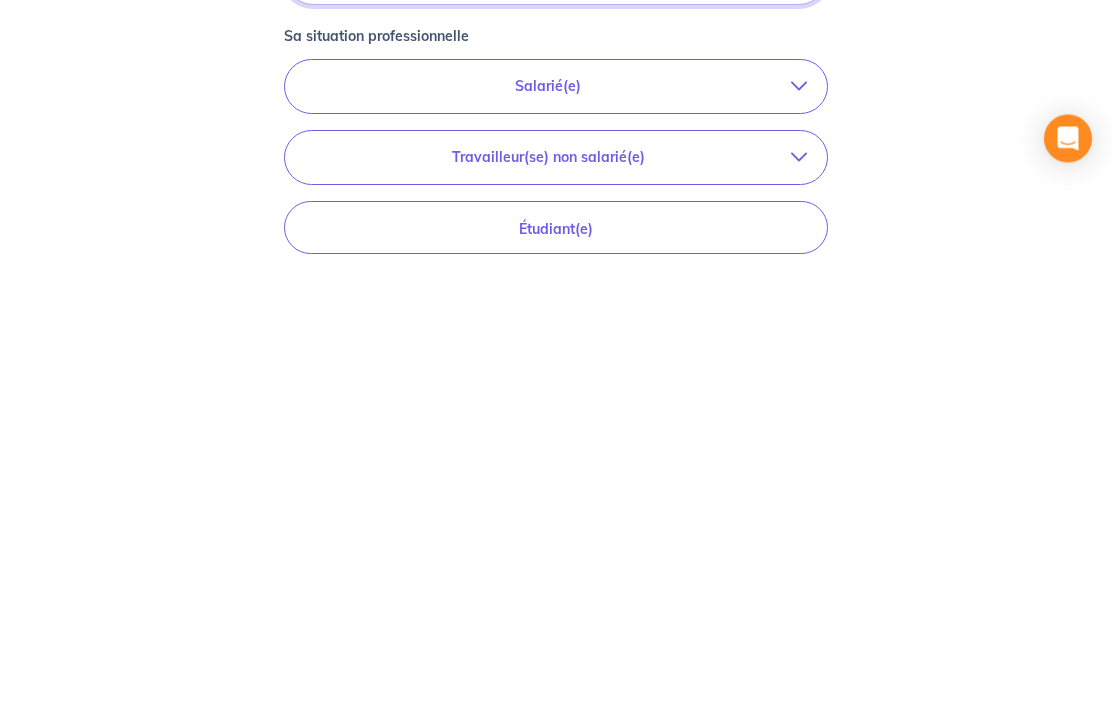 type on "[LAST_ABBR]" 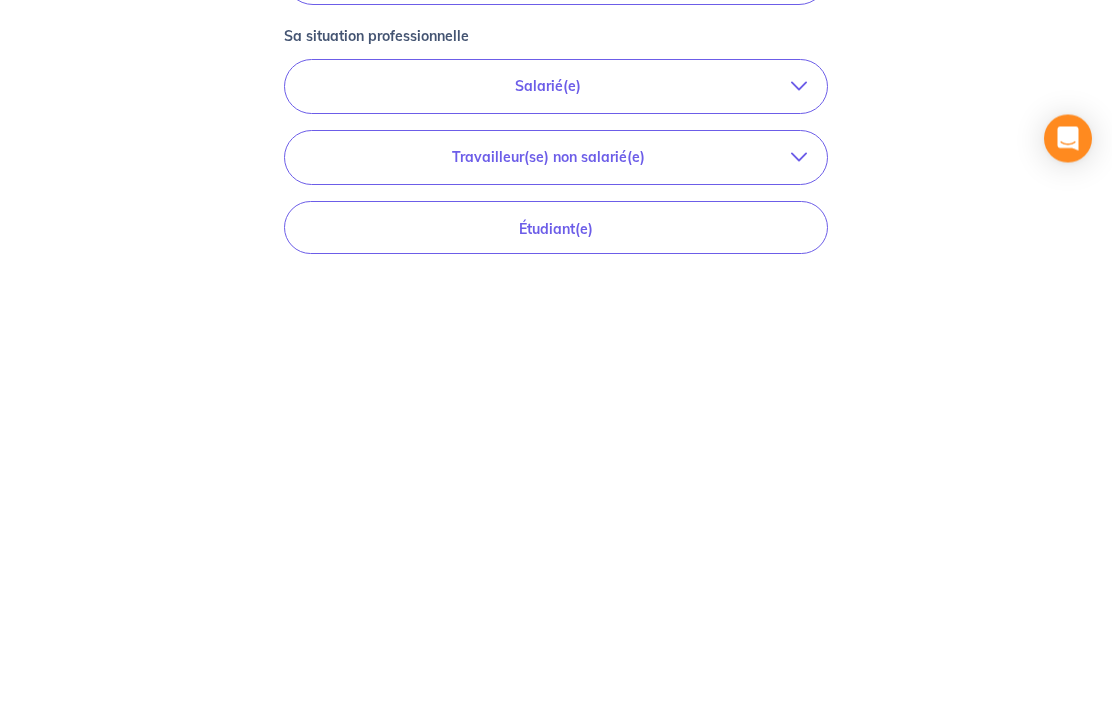 click at bounding box center [799, 538] 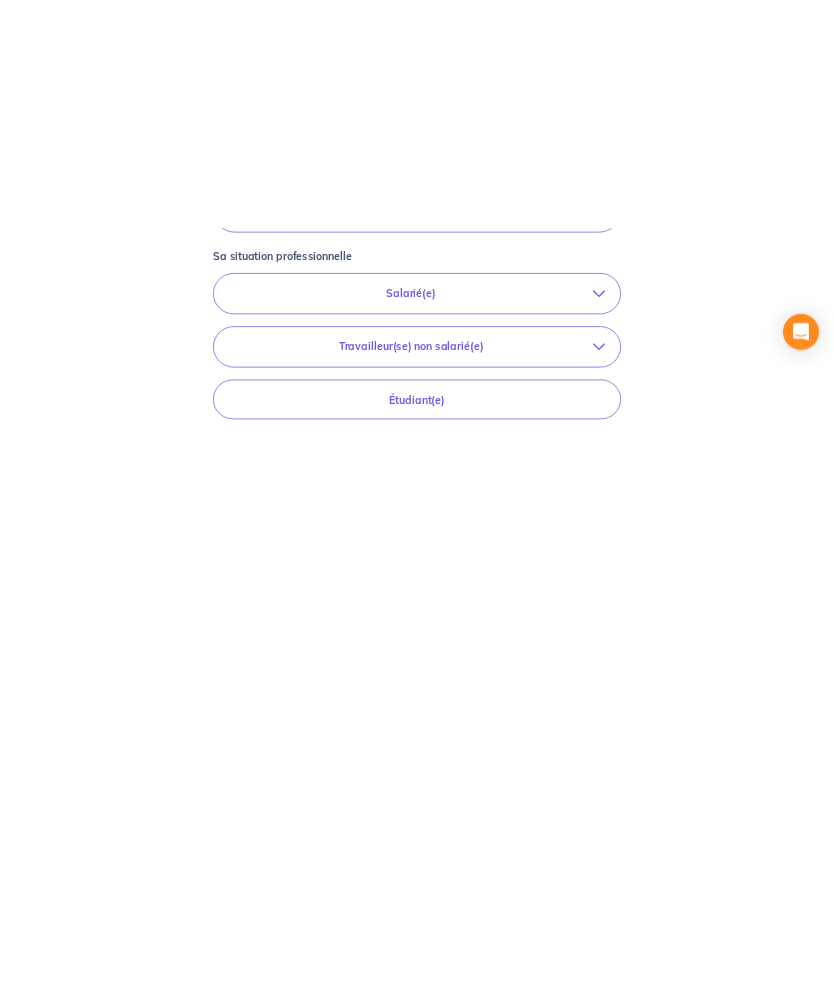 scroll, scrollTop: 467, scrollLeft: 0, axis: vertical 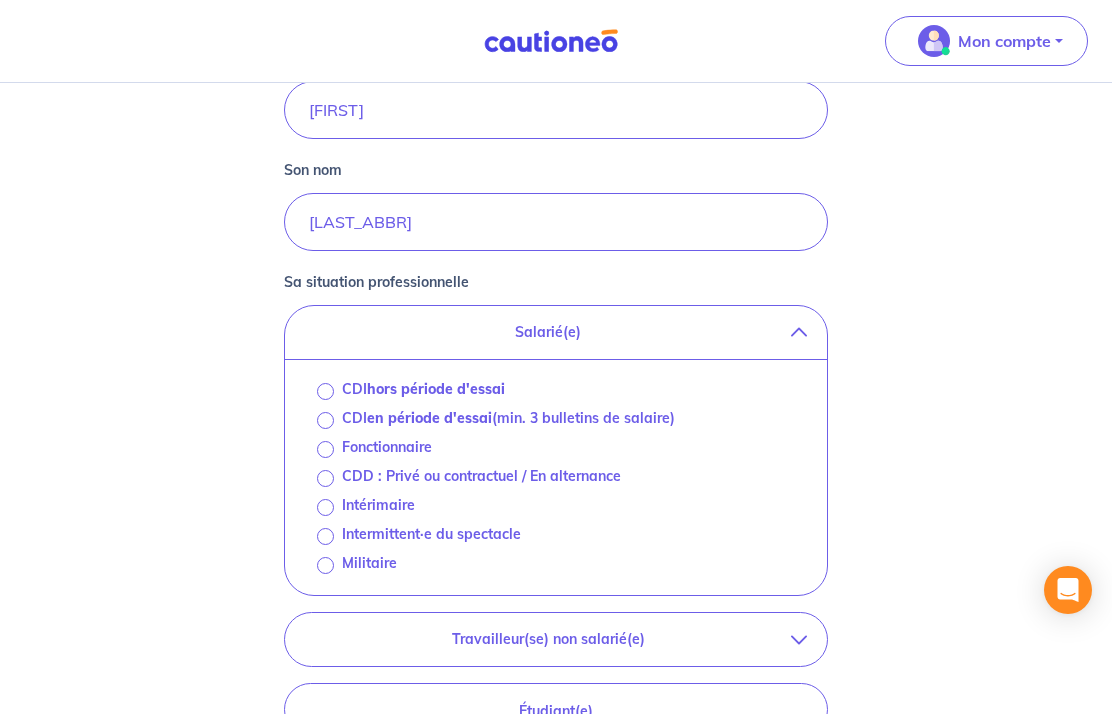 click on "CDI  hors période d'essai" at bounding box center (325, 391) 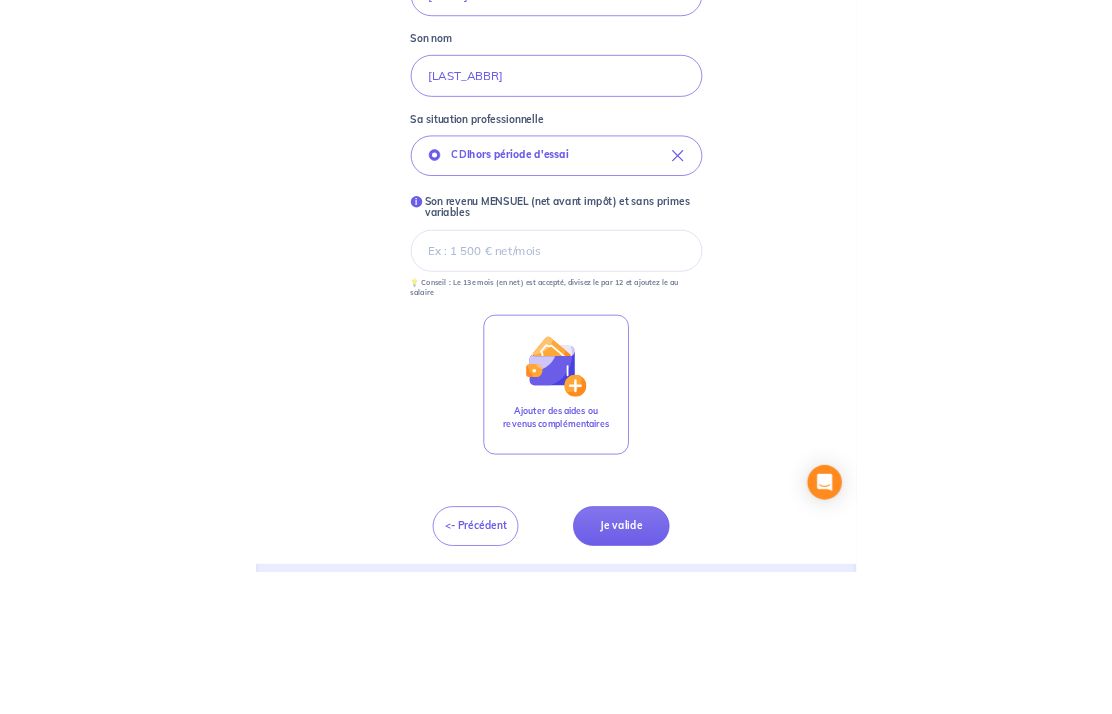 scroll, scrollTop: 541, scrollLeft: 0, axis: vertical 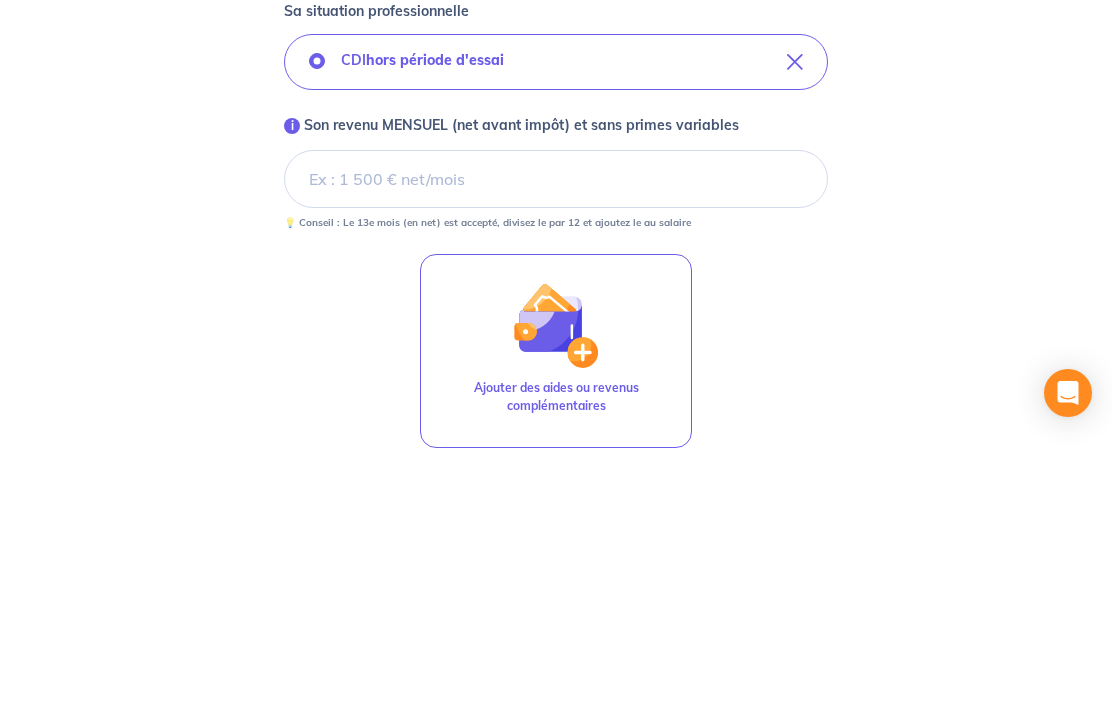 click on "i Son revenu MENSUEL (net avant impôt) et sans primes variables" at bounding box center (556, 376) 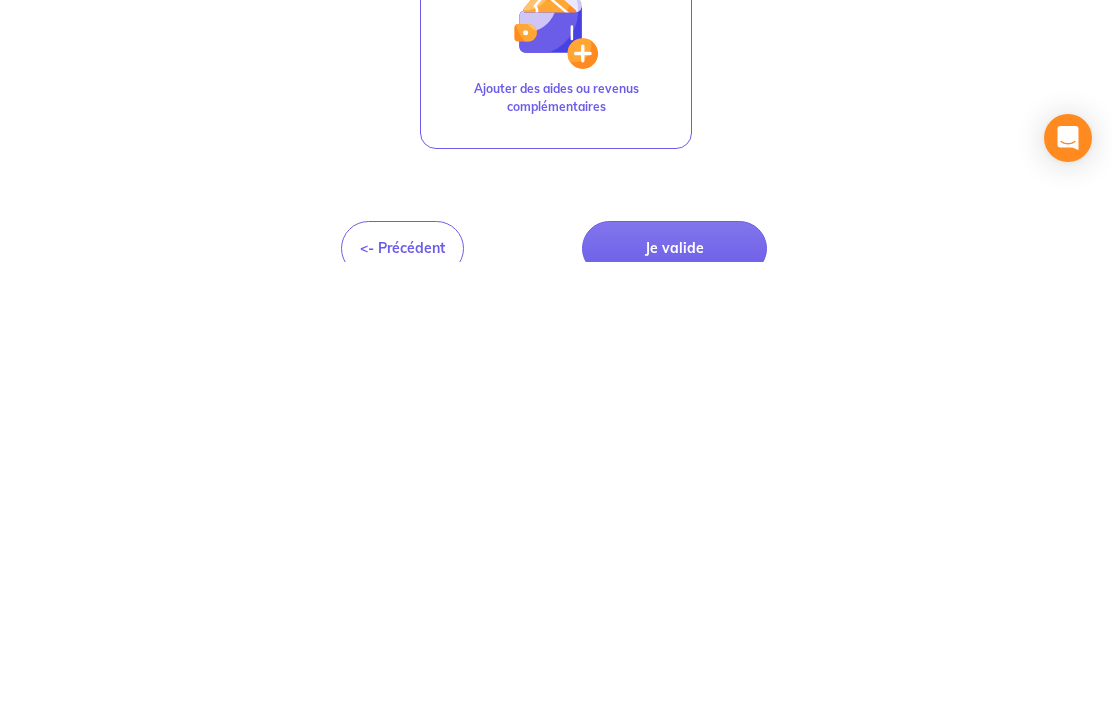 scroll, scrollTop: 623, scrollLeft: 0, axis: vertical 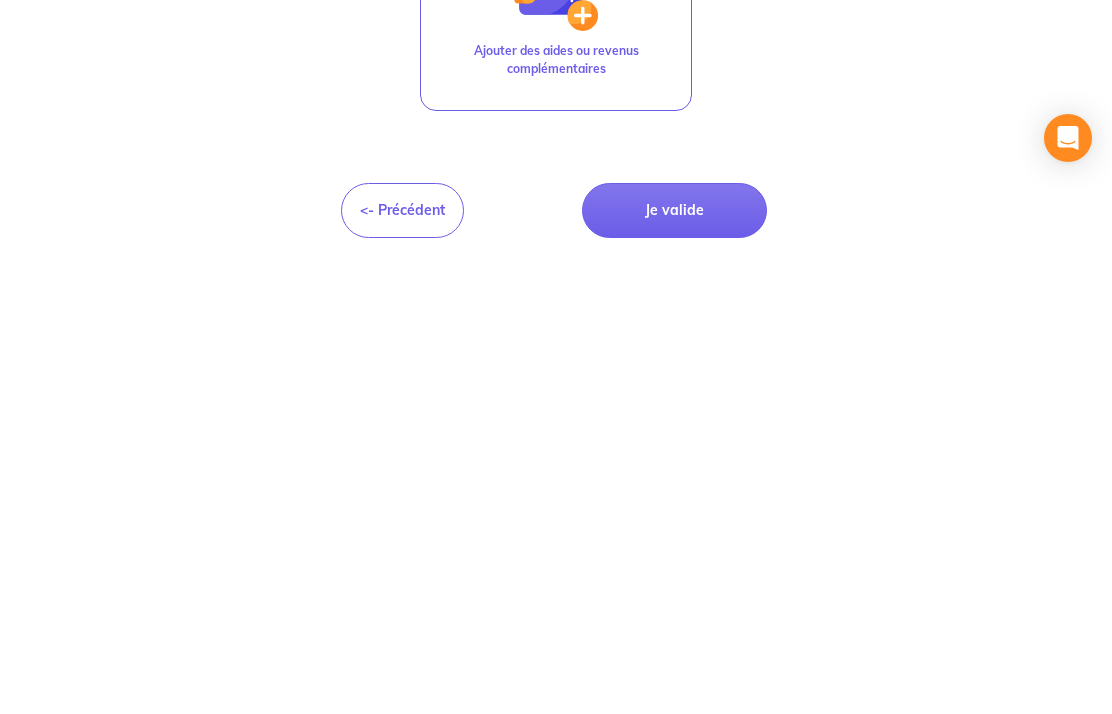 click on "Je valide" at bounding box center (674, 662) 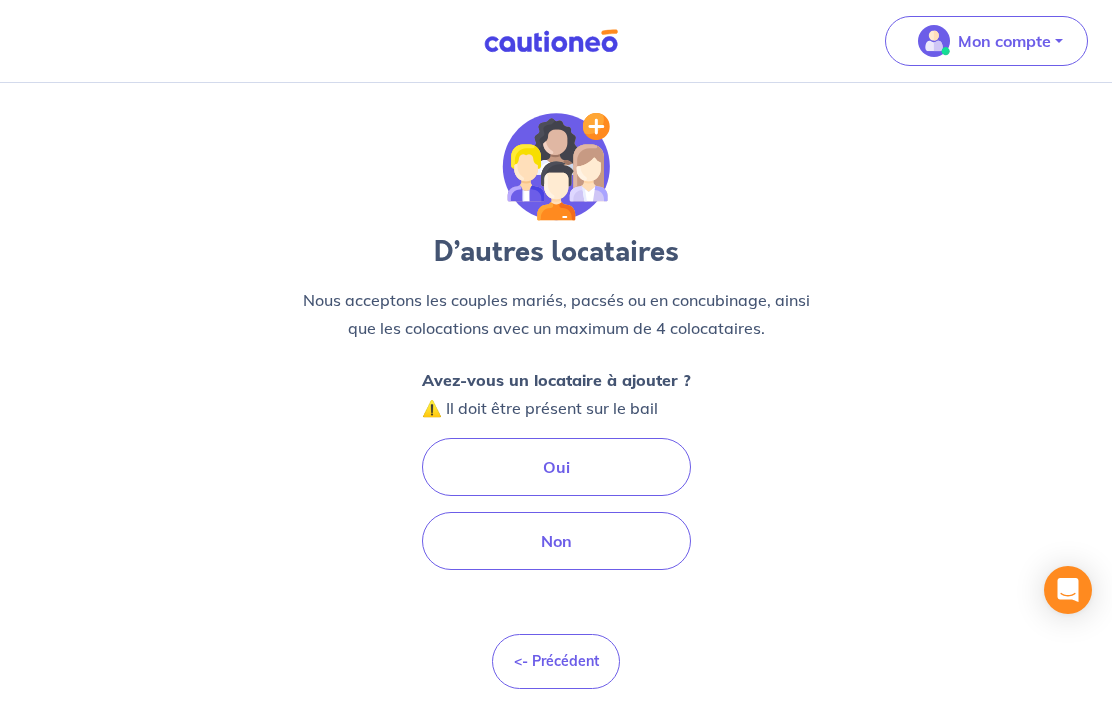 scroll, scrollTop: 79, scrollLeft: 0, axis: vertical 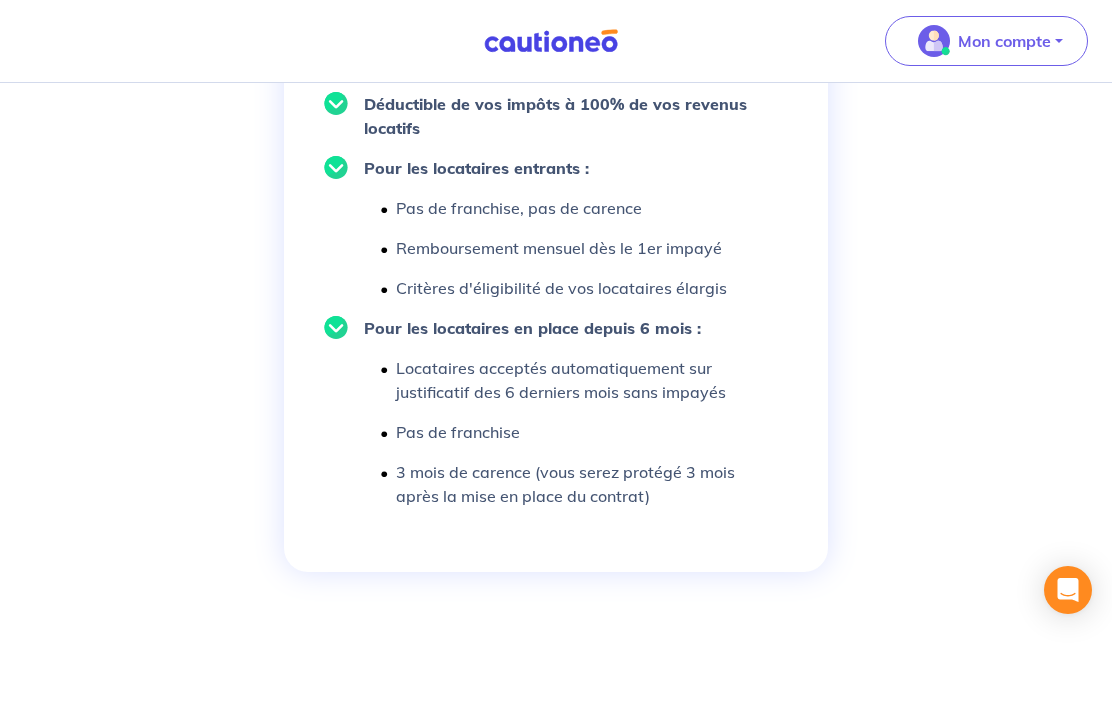 click on "Je transmets le dossier" at bounding box center (556, 743) 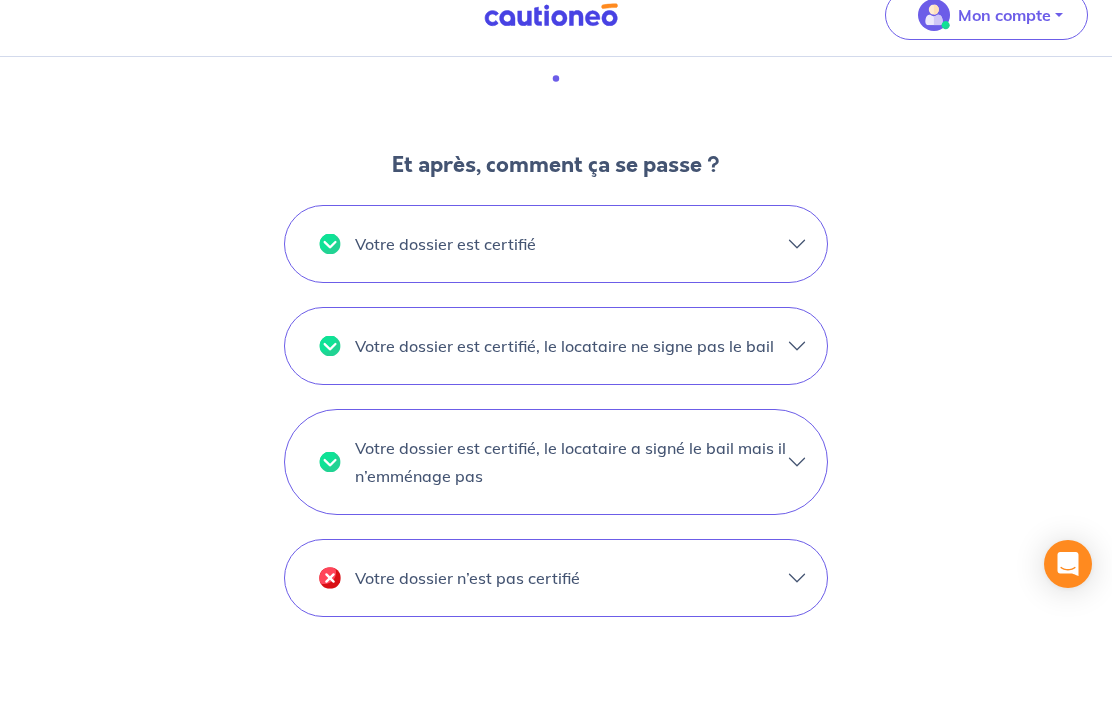 scroll, scrollTop: 1641, scrollLeft: 0, axis: vertical 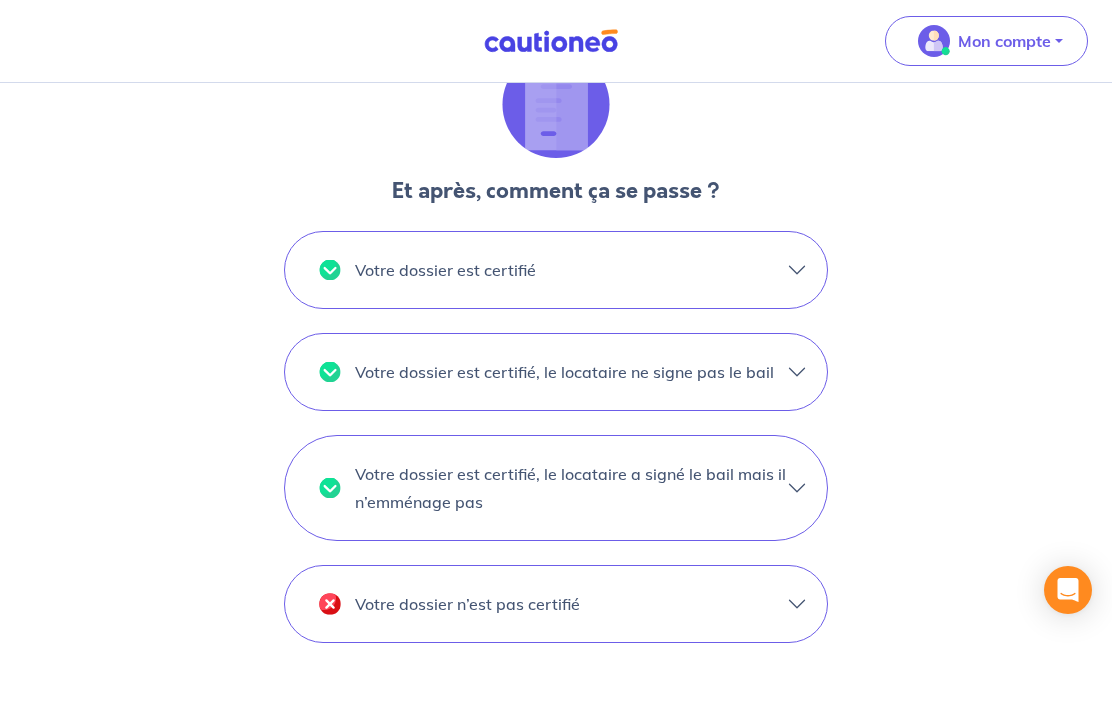 click on "Votre dossier est certifié" at bounding box center (556, 270) 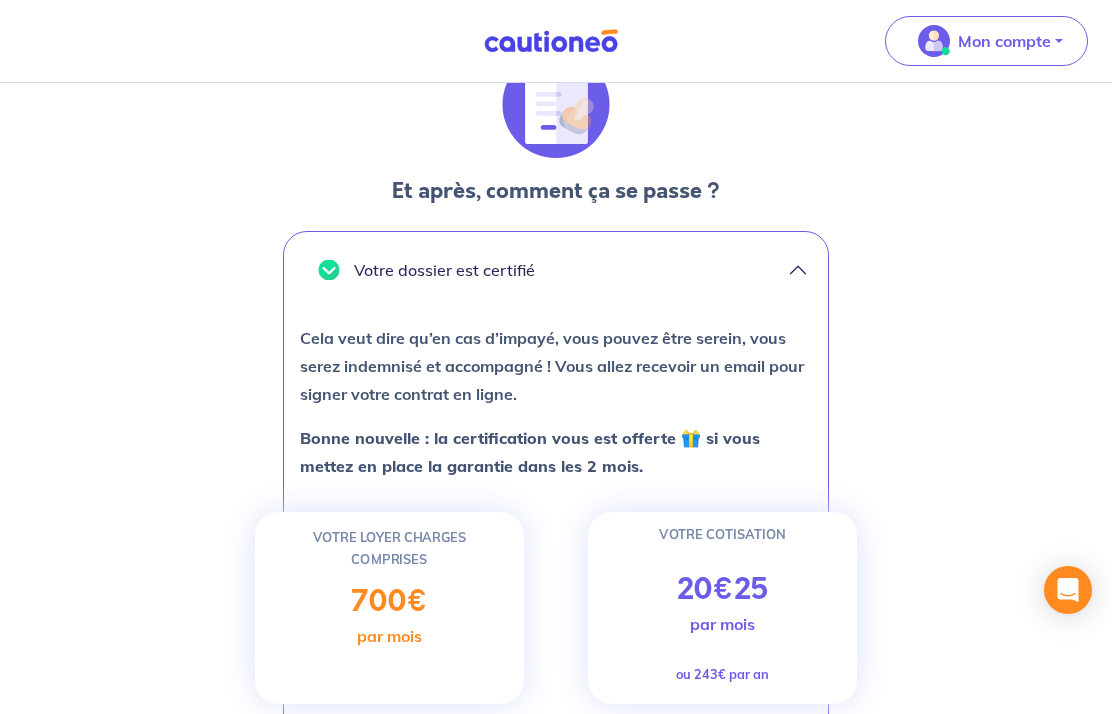 click on "Enchanté [FIRST] [LAST] !
Protéger votre investissement locatif est essentiel pour nous. Besoin de plus d'informations sur notre Assurance ?  Vous trouverez ce qu'il vous faut un peu plus bas, sinon cliquez sur le bouton juste en dessous 👇 et passez directement à l'étape suivante : Je transmets mon dossier Comment certifions-nous les dossiers ? Dès réception du dossier locataire, nous allons contrôler l’ensemble des justificatifs :  via des outils d’analyses (avec 198 points de contrôles) mais aussi grâce aux regards avisés de nos experts 💪👀. En combien de temps analysons-nous votre dossier ? Résultat de la certification en - de 24h, vous recevrez un mail ou un SMS pour vous prévenir, dans lequel vous trouverez un lien pour finaliser et mettre en place votre Garantie au plus vite. Est-ce que la certification est payante ? La certification est obligatoire et OFFERTE  si le contrat est mis en place dans les 2 mois, autrement elle vous sera facturée 29€. À  SAVOIR
700" at bounding box center (556, -164) 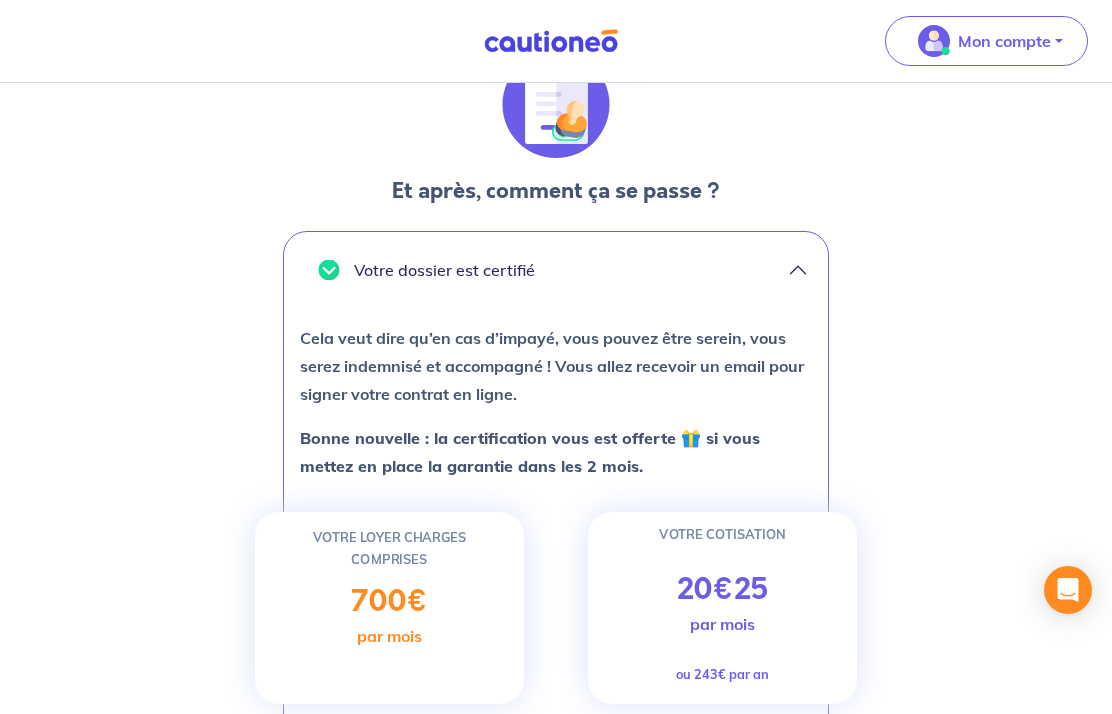 click on "Enchanté [FIRST] [LAST] !
Protéger votre investissement locatif est essentiel pour nous. Besoin de plus d'informations sur notre Assurance ?  Vous trouverez ce qu'il vous faut un peu plus bas, sinon cliquez sur le bouton juste en dessous 👇 et passez directement à l'étape suivante : Je transmets mon dossier Comment certifions-nous les dossiers ? Dès réception du dossier locataire, nous allons contrôler l’ensemble des justificatifs :  via des outils d’analyses (avec 198 points de contrôles) mais aussi grâce aux regards avisés de nos experts 💪👀. En combien de temps analysons-nous votre dossier ? Résultat de la certification en - de 24h, vous recevrez un mail ou un SMS pour vous prévenir, dans lequel vous trouverez un lien pour finaliser et mettre en place votre Garantie au plus vite. Est-ce que la certification est payante ? La certification est obligatoire et OFFERTE  si le contrat est mis en place dans les 2 mois, autrement elle vous sera facturée 29€. À  SAVOIR
700" at bounding box center (556, -164) 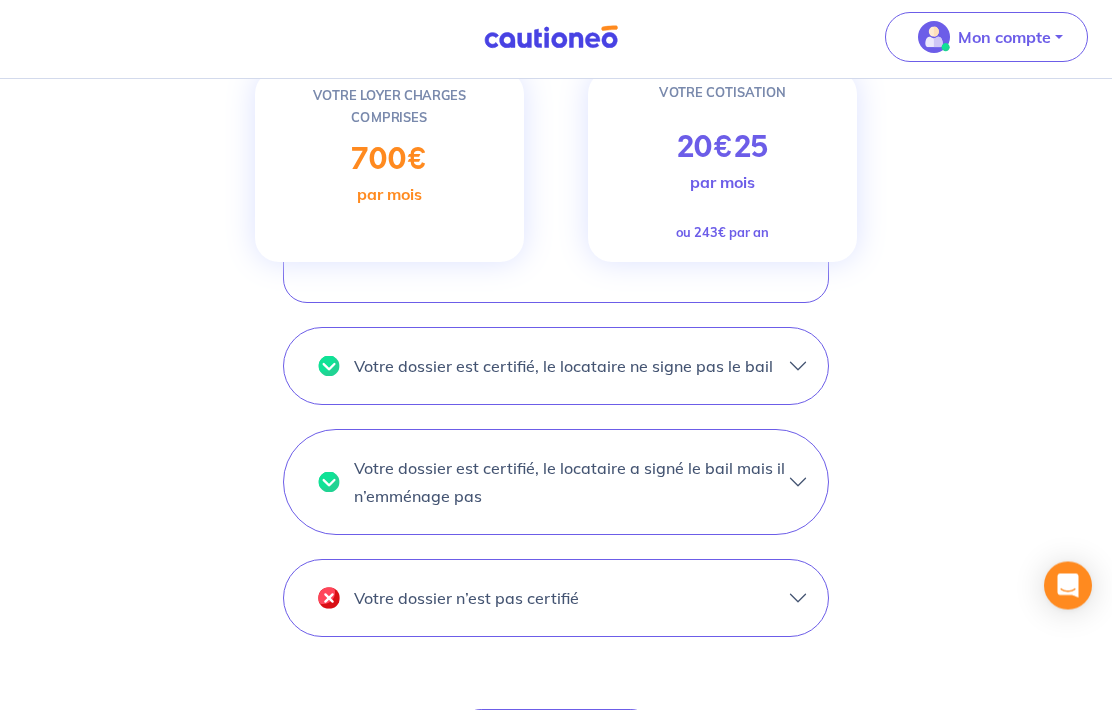 scroll, scrollTop: 2077, scrollLeft: 0, axis: vertical 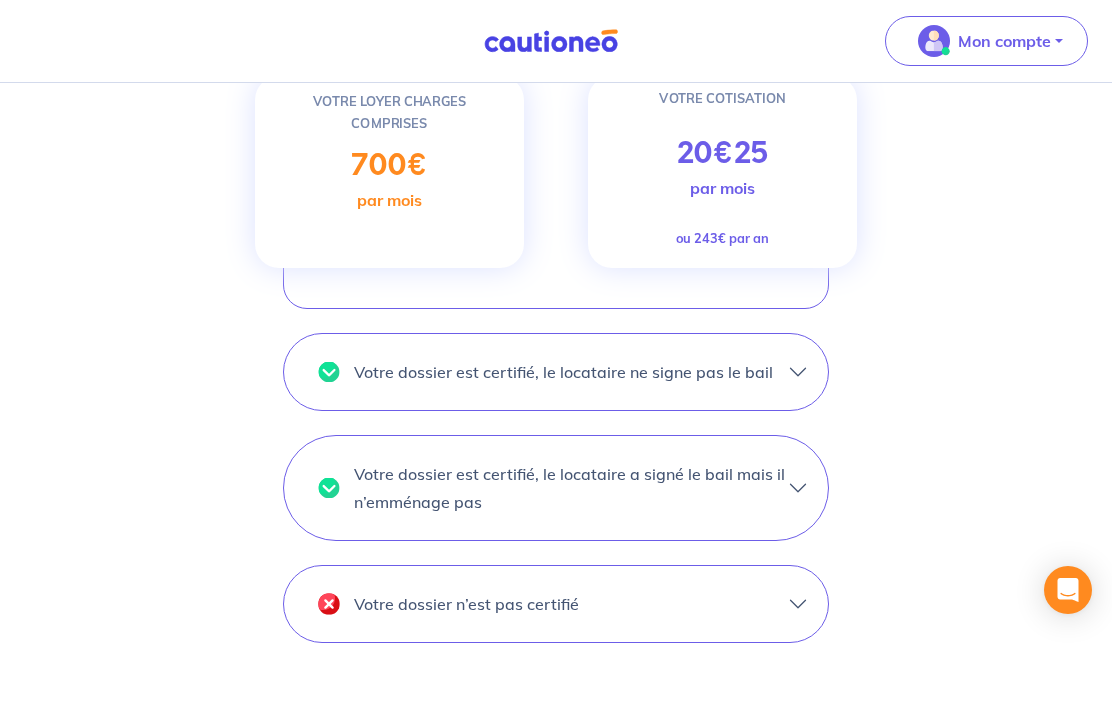 click on "Je transmets mon dossier" at bounding box center [556, 742] 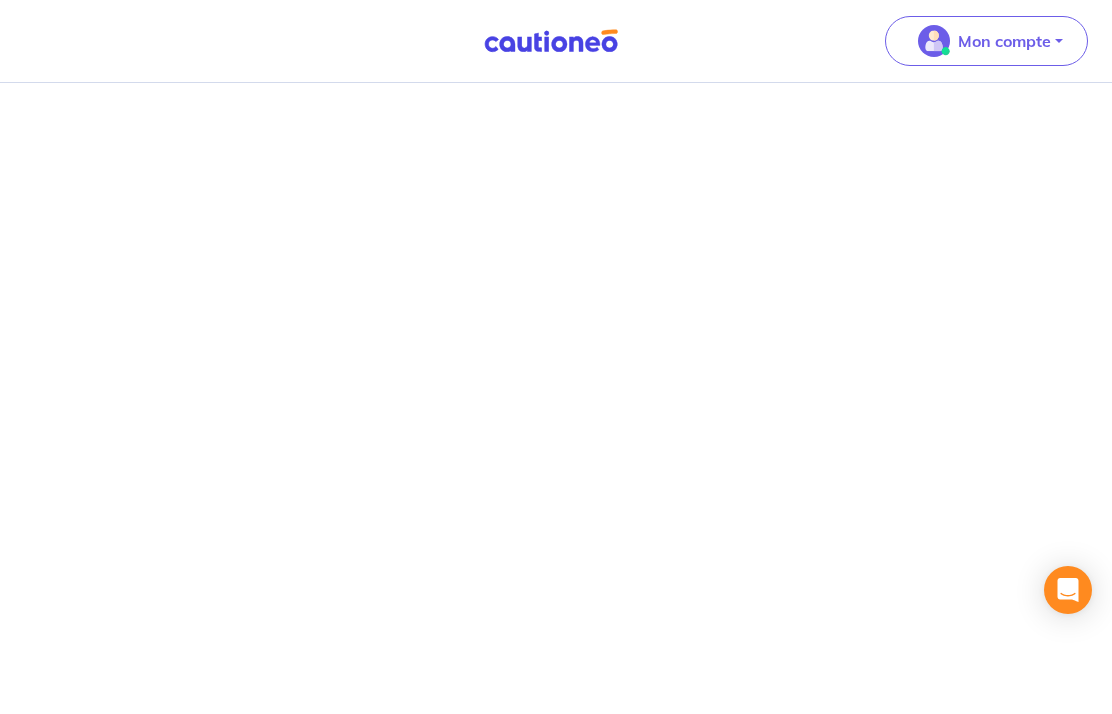 scroll, scrollTop: 79, scrollLeft: 0, axis: vertical 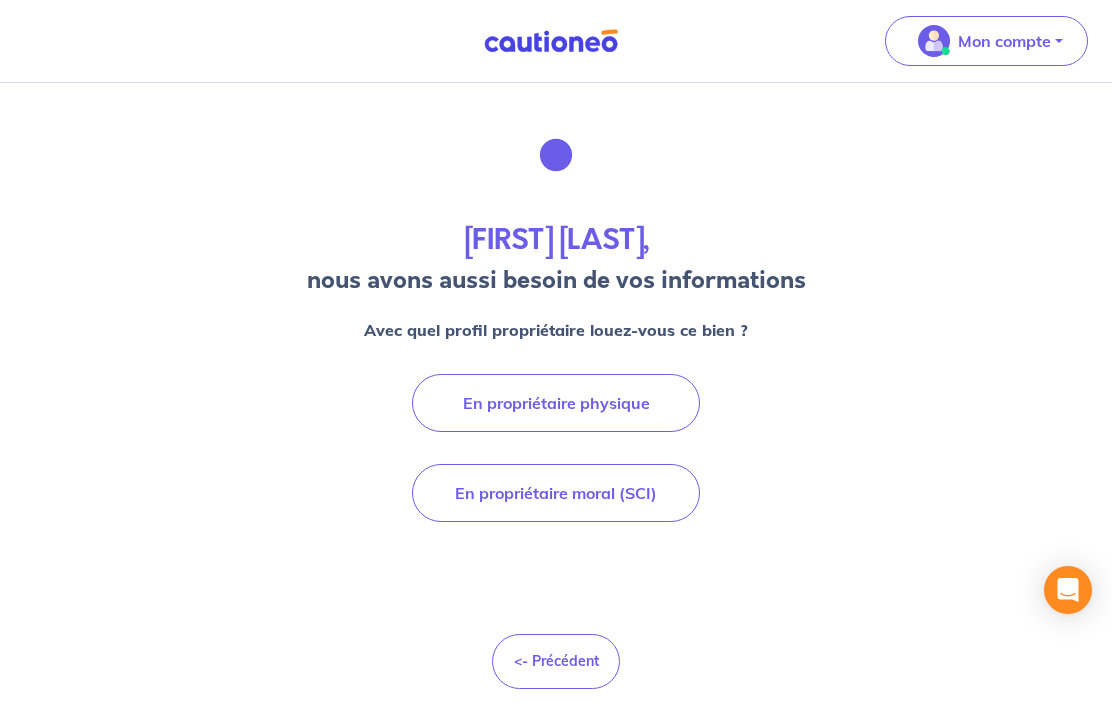 click on "En propriétaire physique" at bounding box center (556, 403) 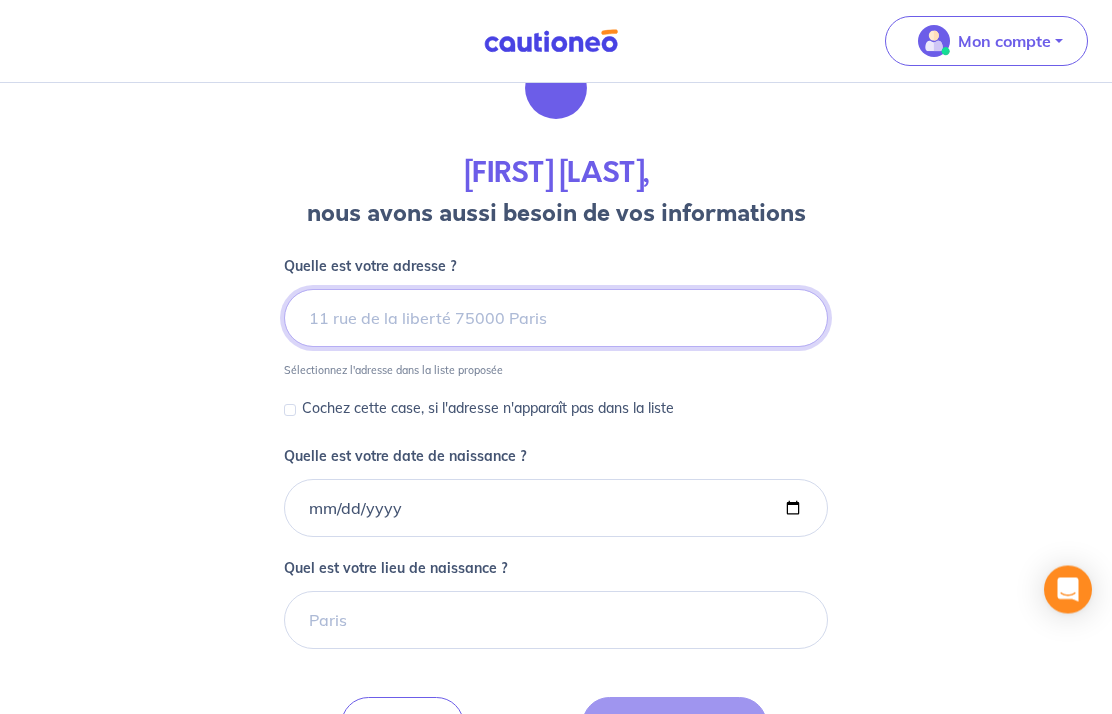 scroll, scrollTop: 77, scrollLeft: 0, axis: vertical 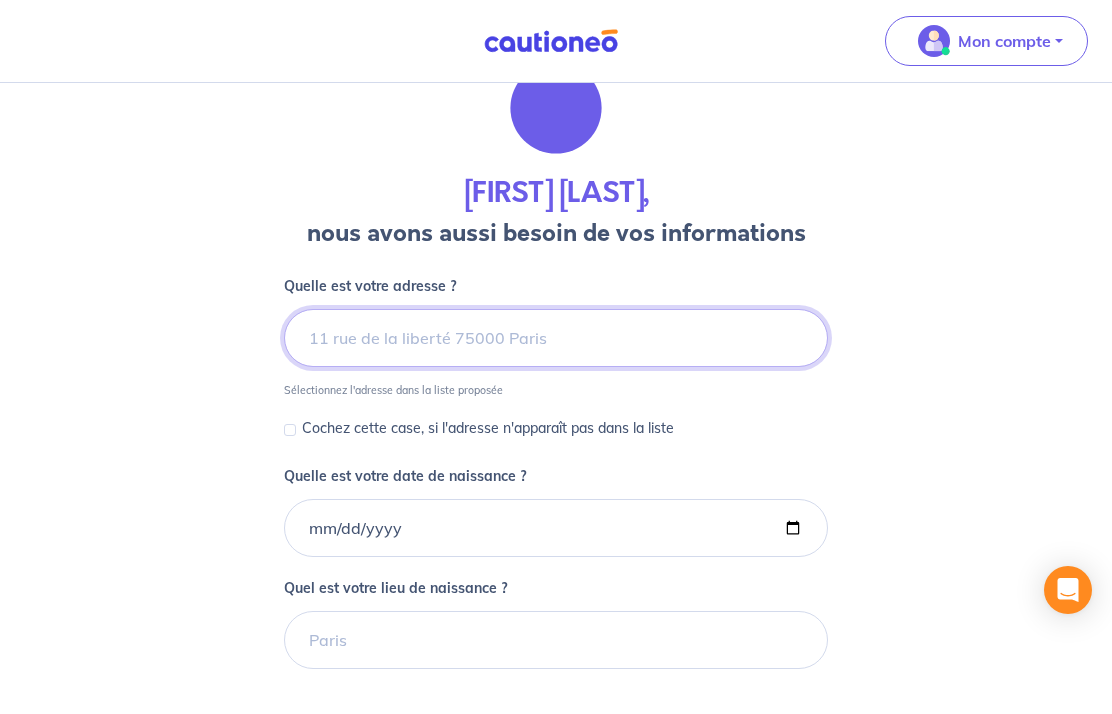 click at bounding box center [556, 338] 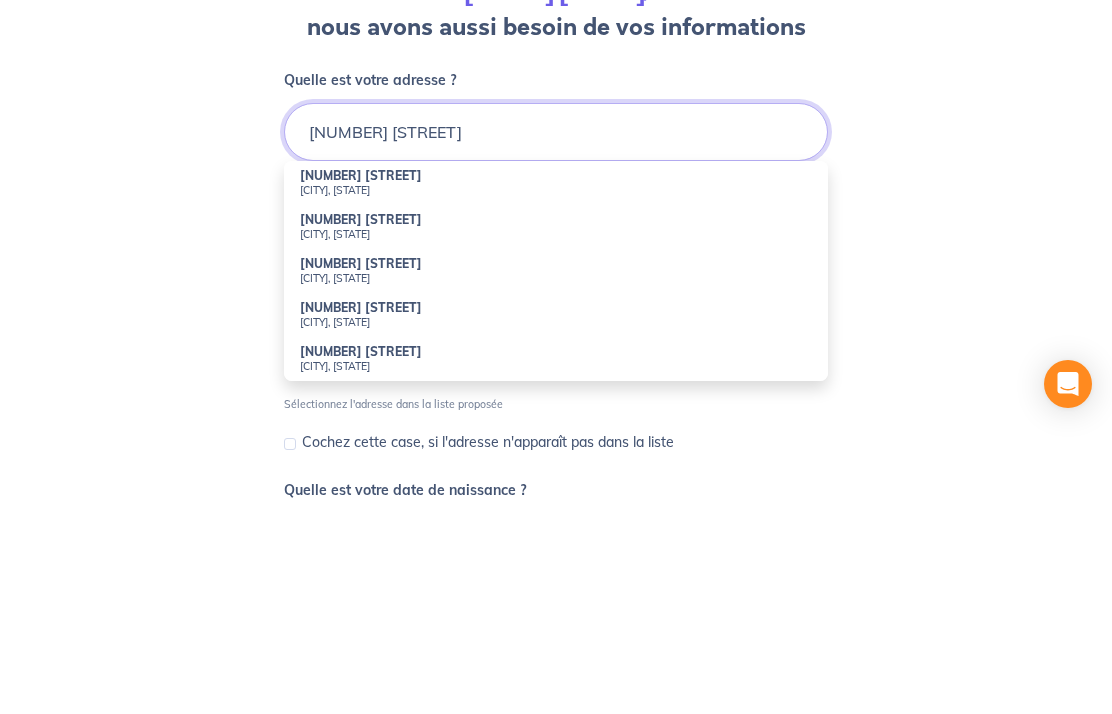 type on "[NUMBER] [STREET]" 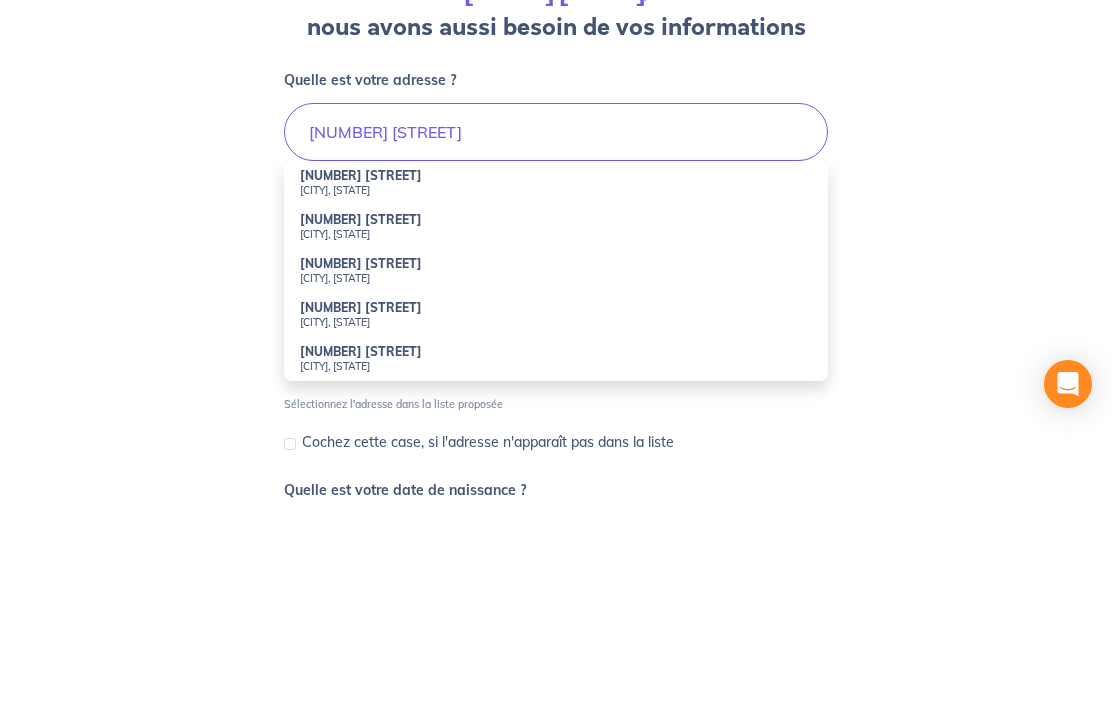click on "[NUMBER] [STREET]" at bounding box center (361, 381) 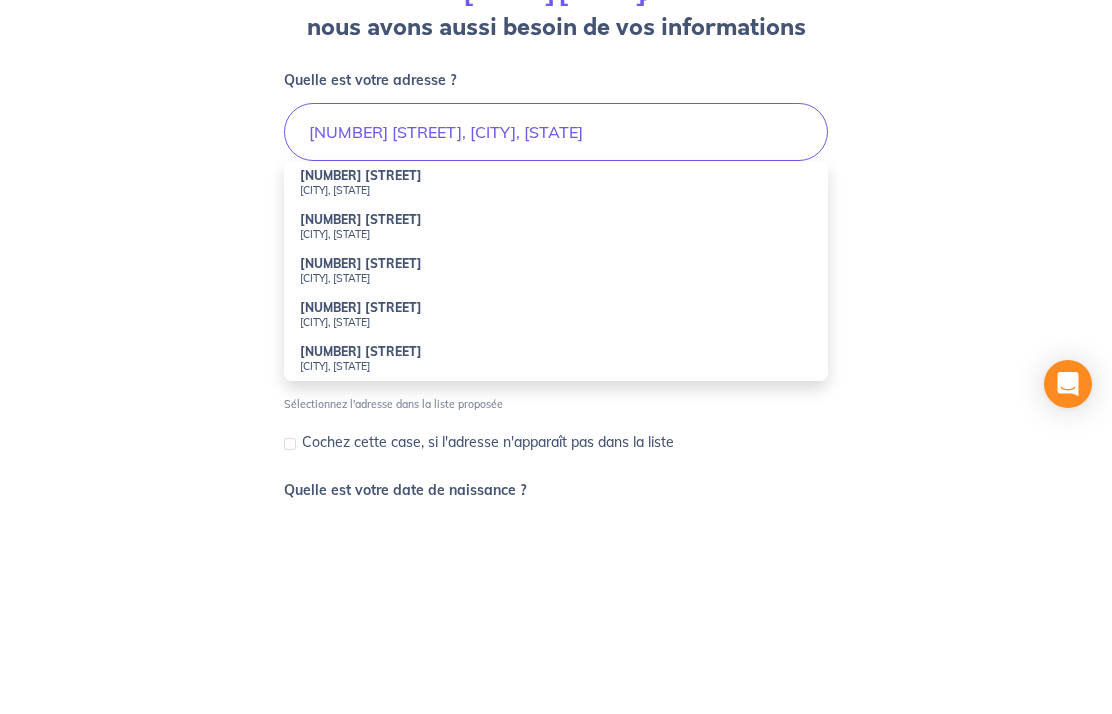 scroll, scrollTop: 283, scrollLeft: 0, axis: vertical 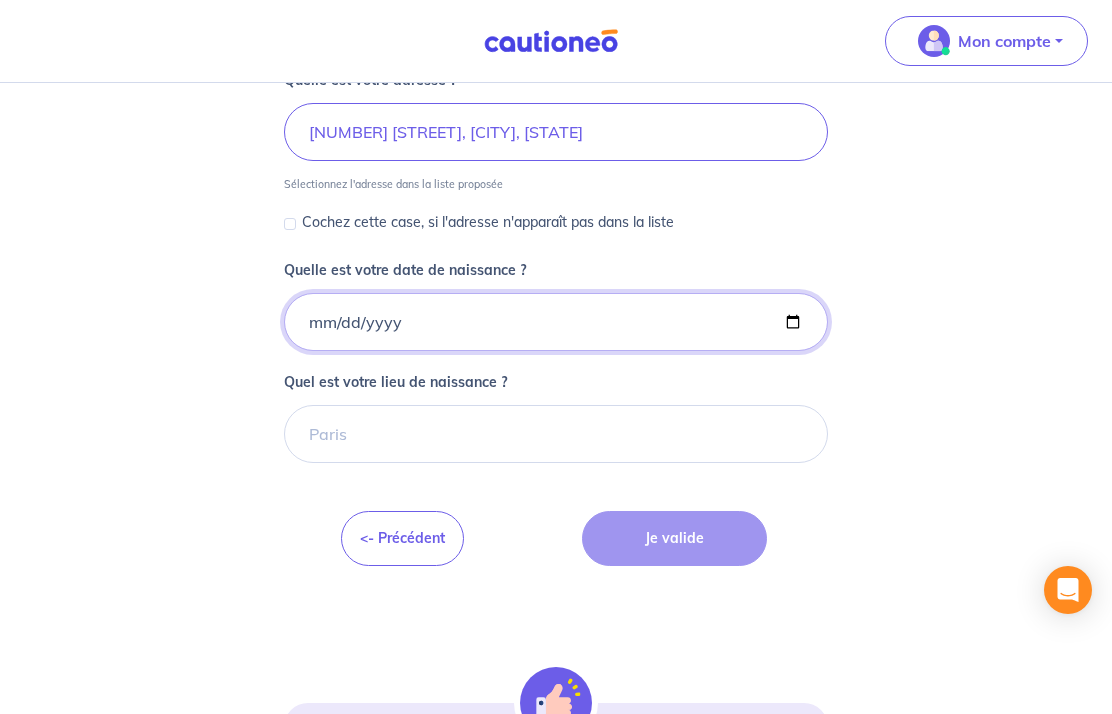 click on "Quelle est votre date de naissance ?" at bounding box center (556, 322) 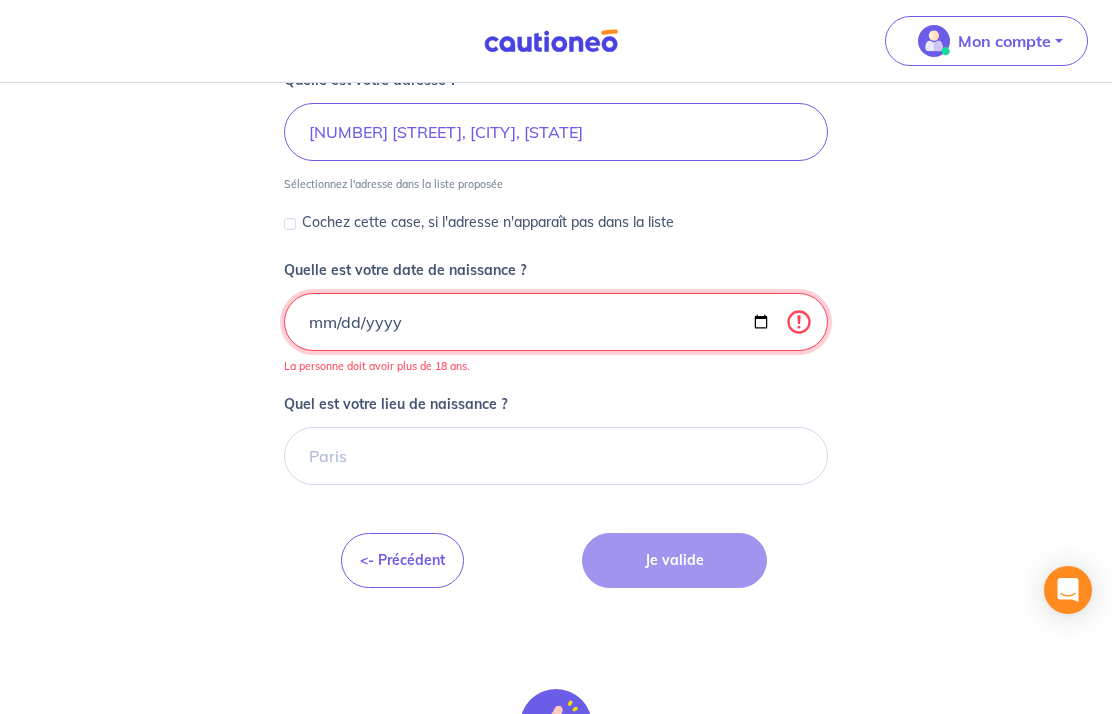 click on "[DATE]" at bounding box center [556, 322] 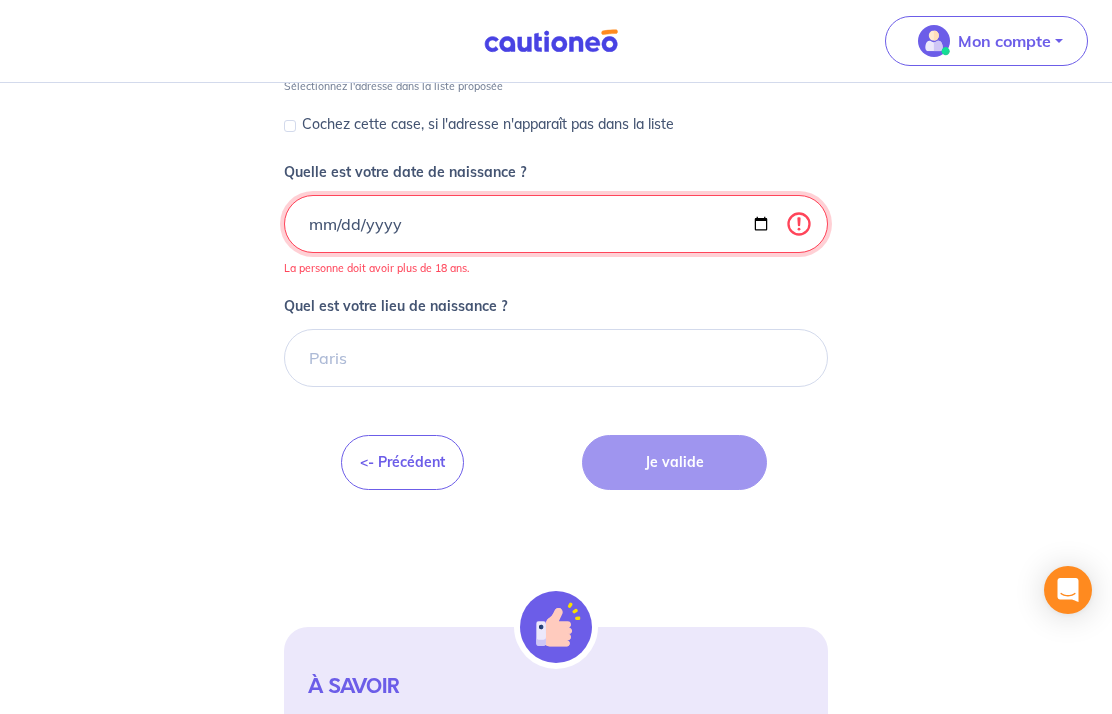 scroll, scrollTop: 378, scrollLeft: 0, axis: vertical 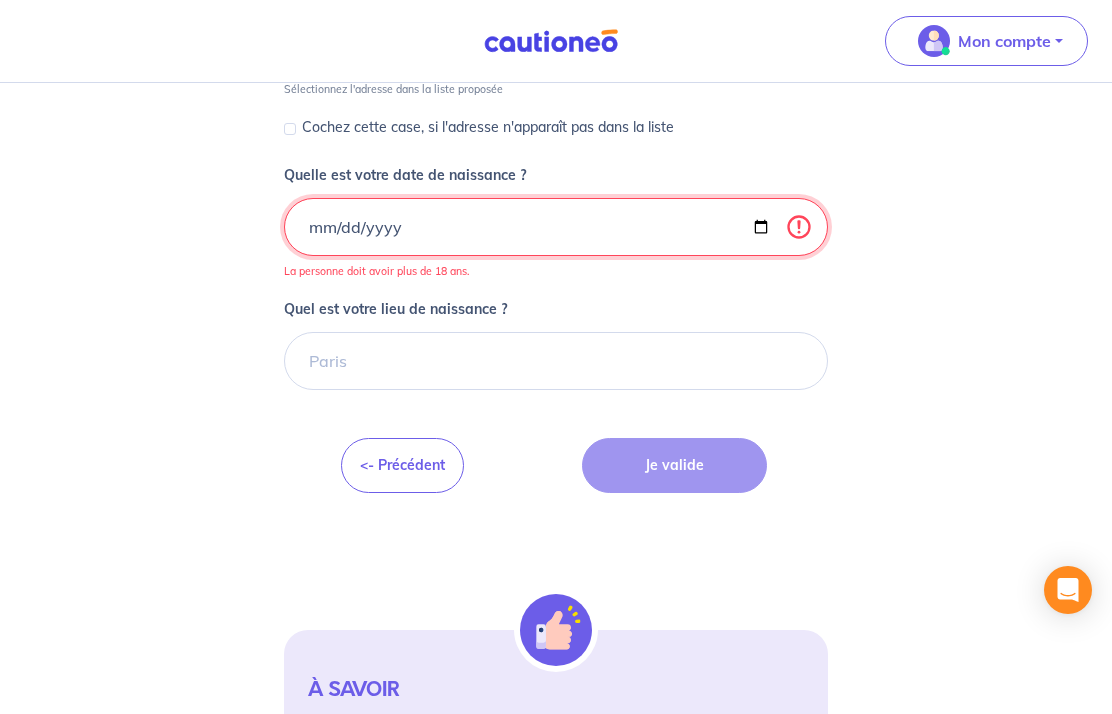 click on "[DATE]" at bounding box center (556, 227) 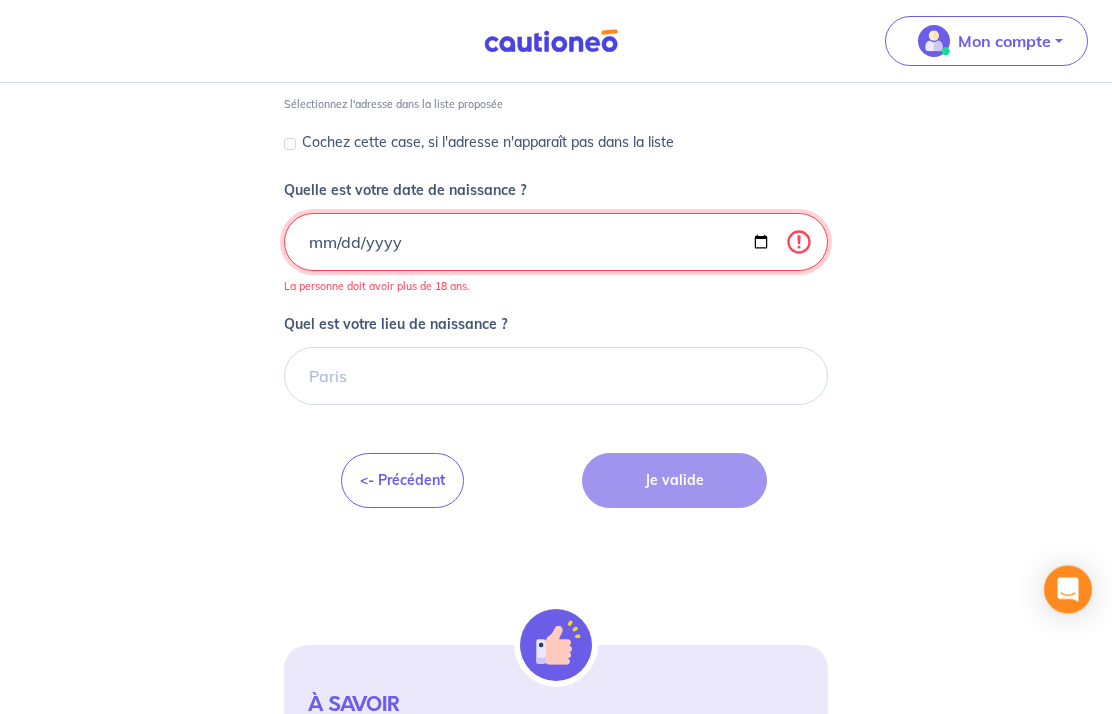 scroll, scrollTop: 355, scrollLeft: 0, axis: vertical 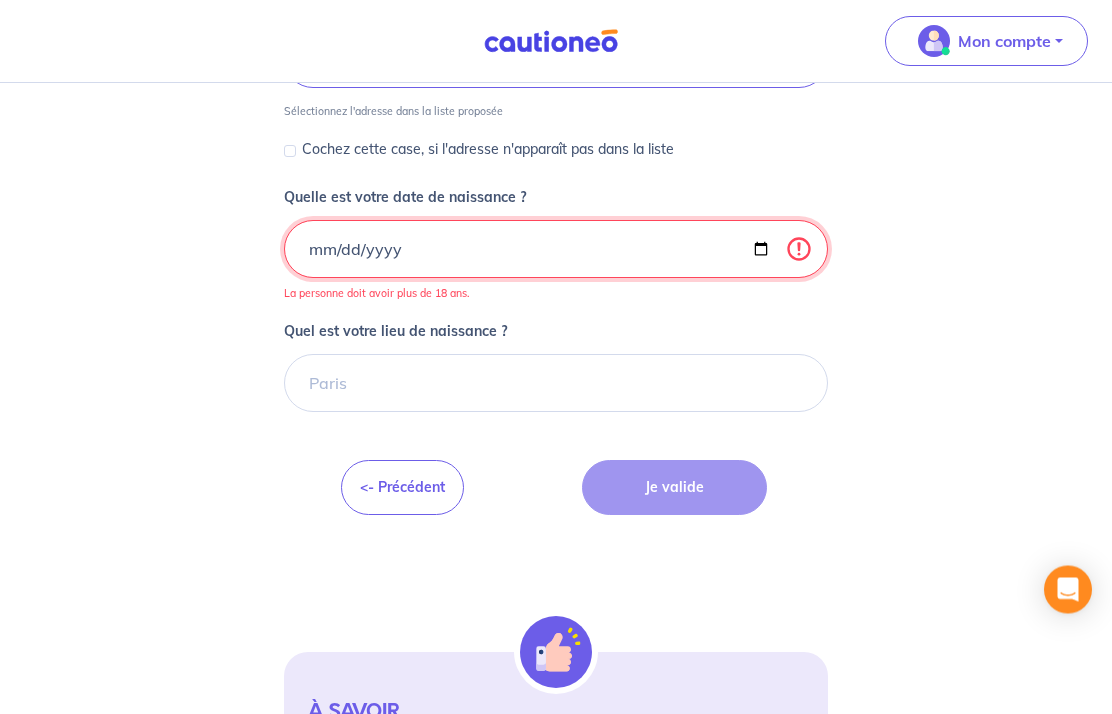 click on "[DATE]" at bounding box center [556, 250] 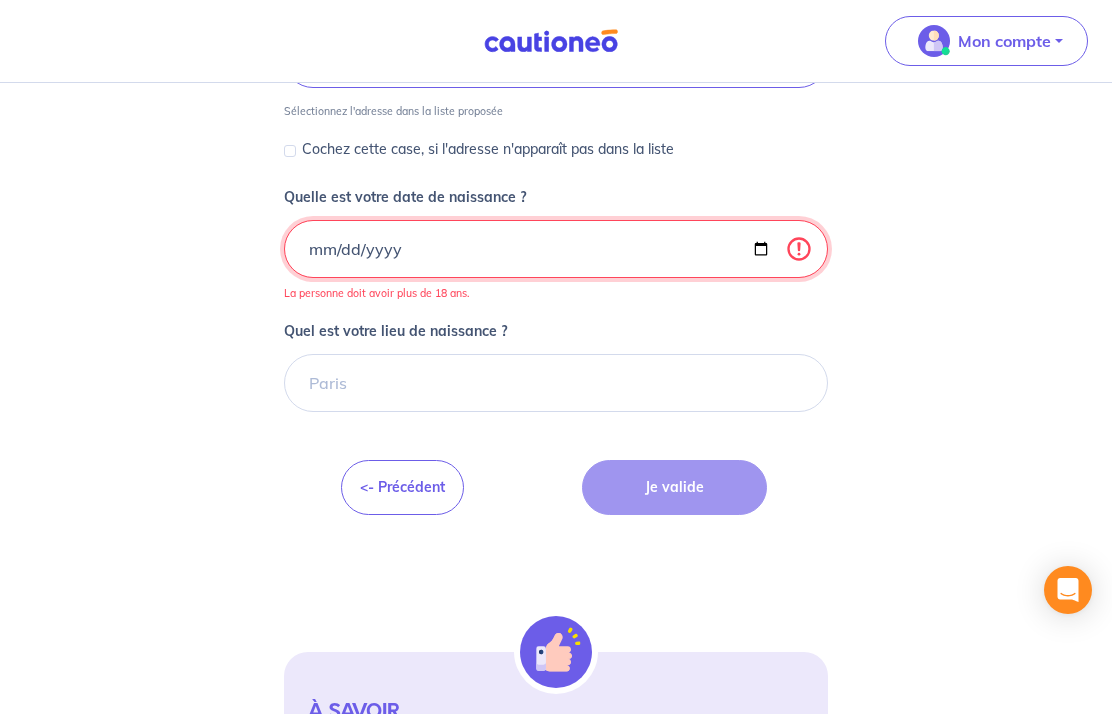 click on "[DATE]" at bounding box center [556, 249] 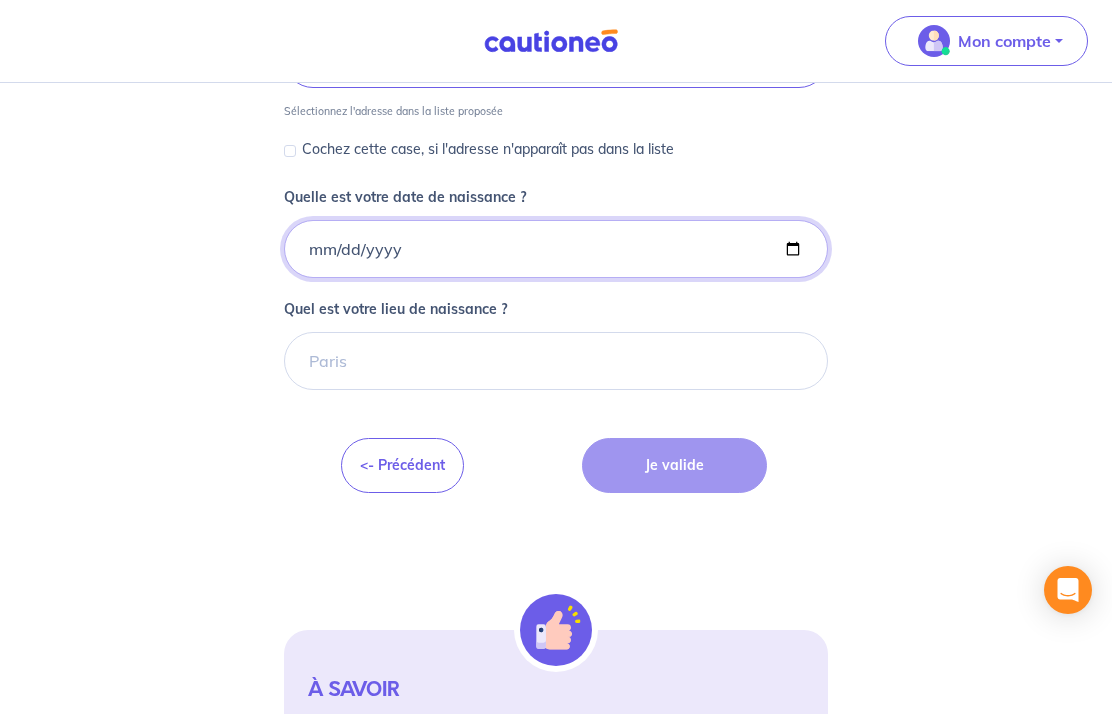 click on "[DATE]" at bounding box center [556, 249] 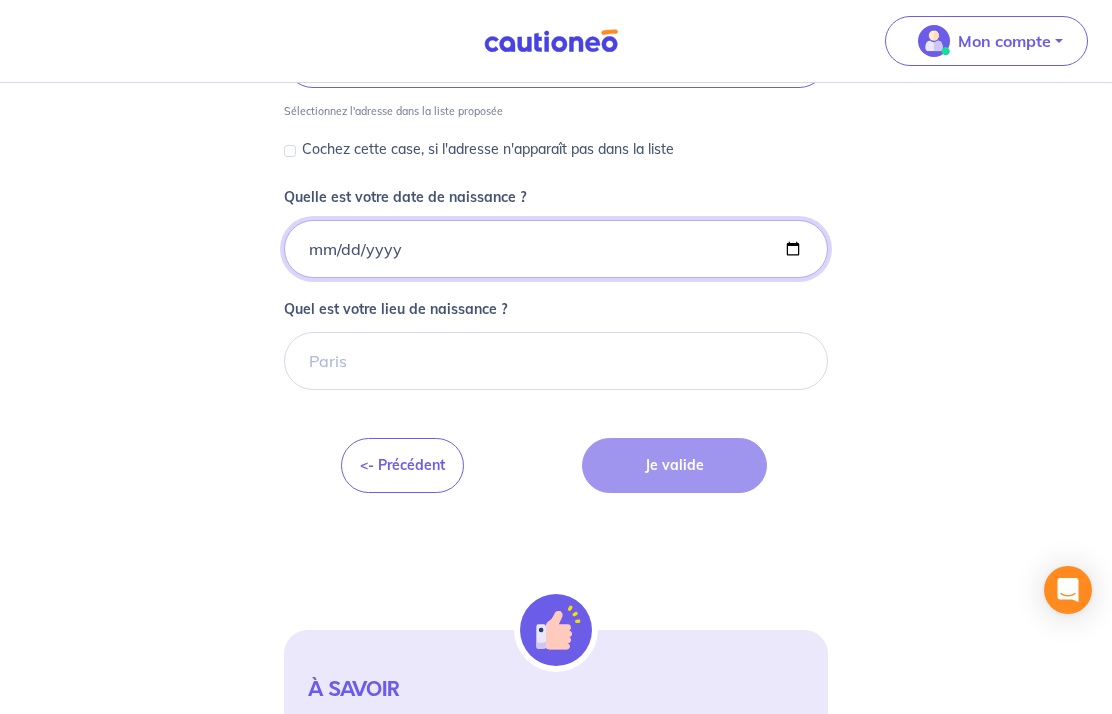 type on "[DATE]" 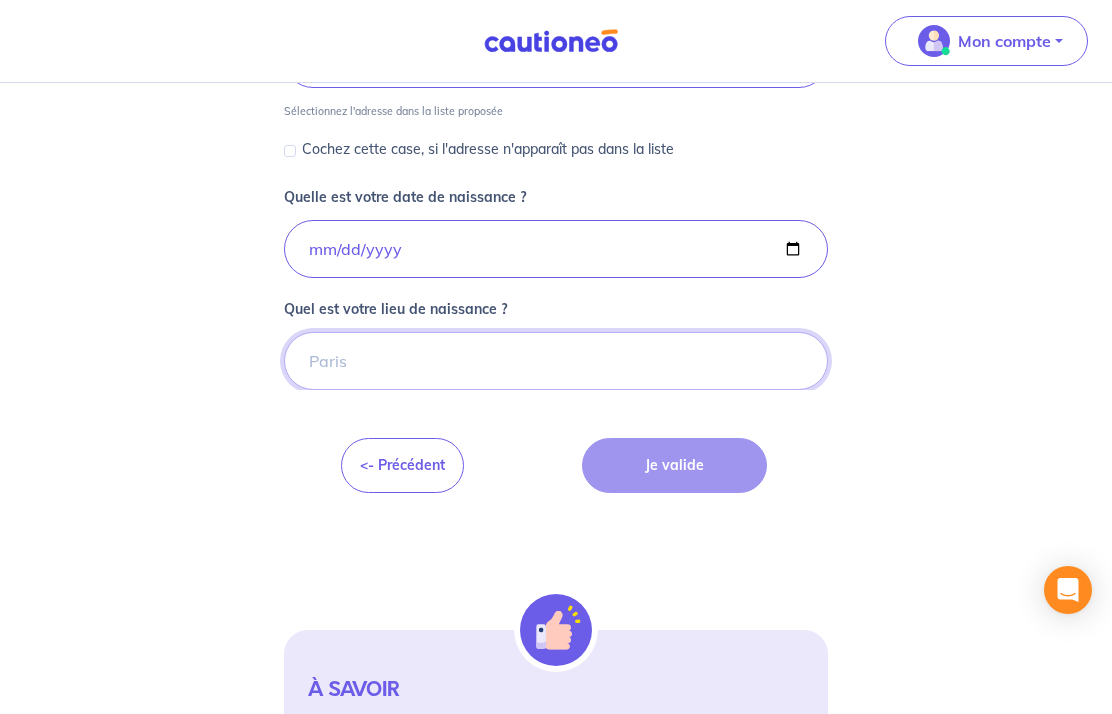 click on "Quel est votre lieu de naissance ?" at bounding box center [556, 361] 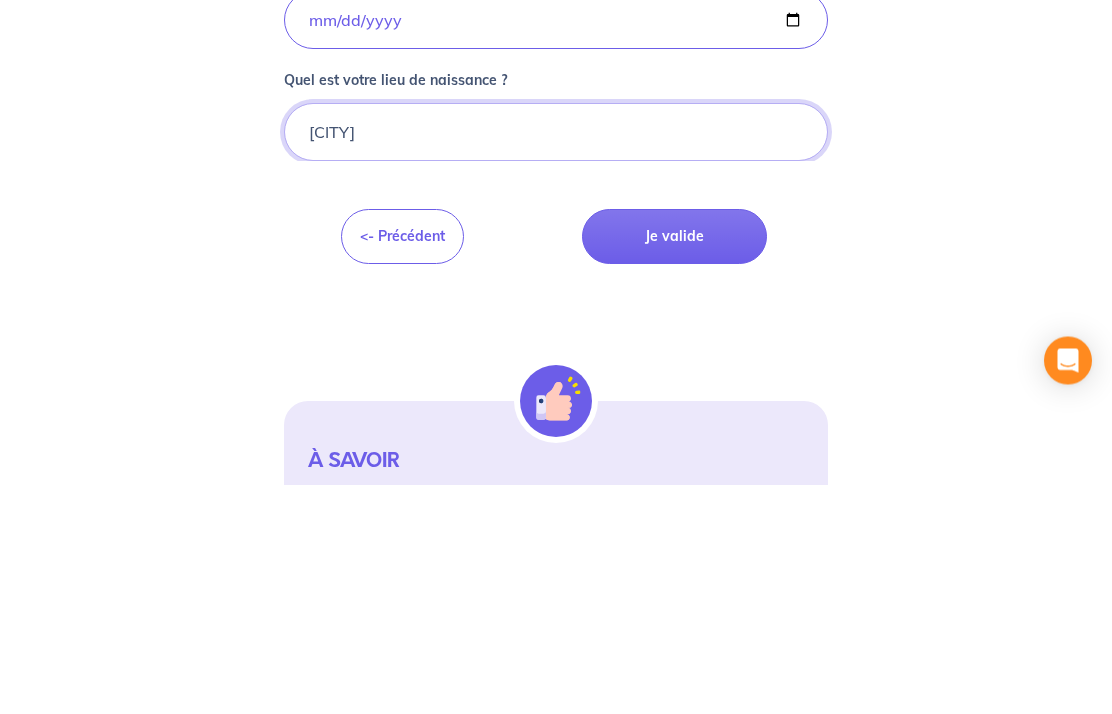 type on "[CITY]" 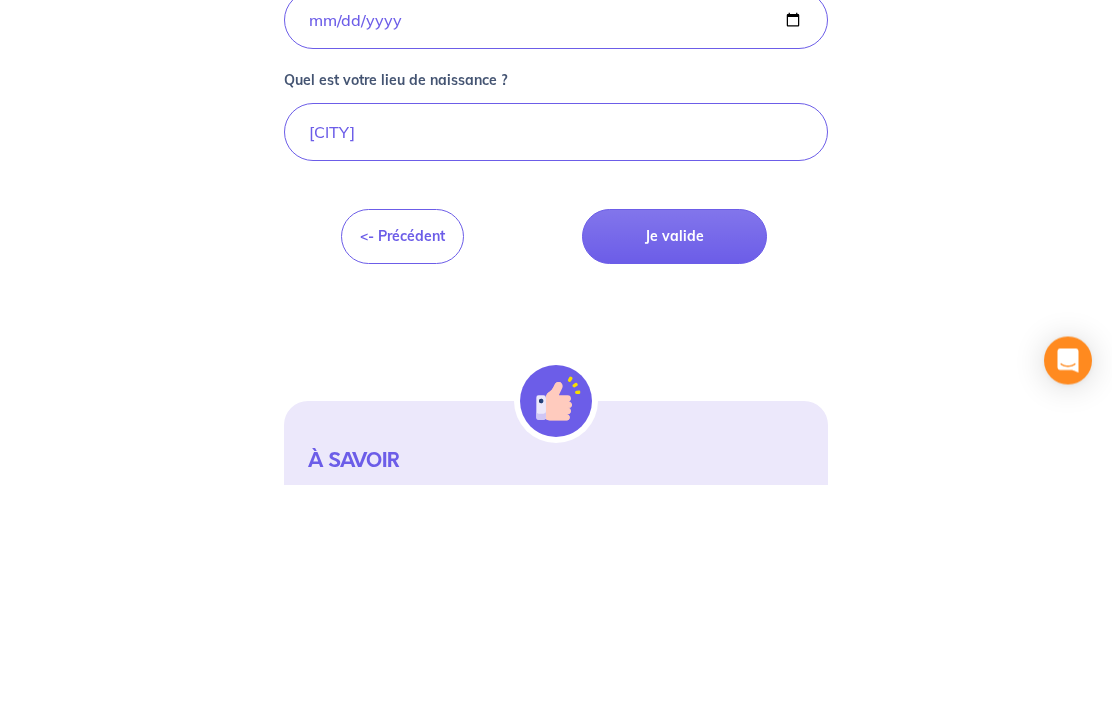 click on "Je valide" at bounding box center (674, 466) 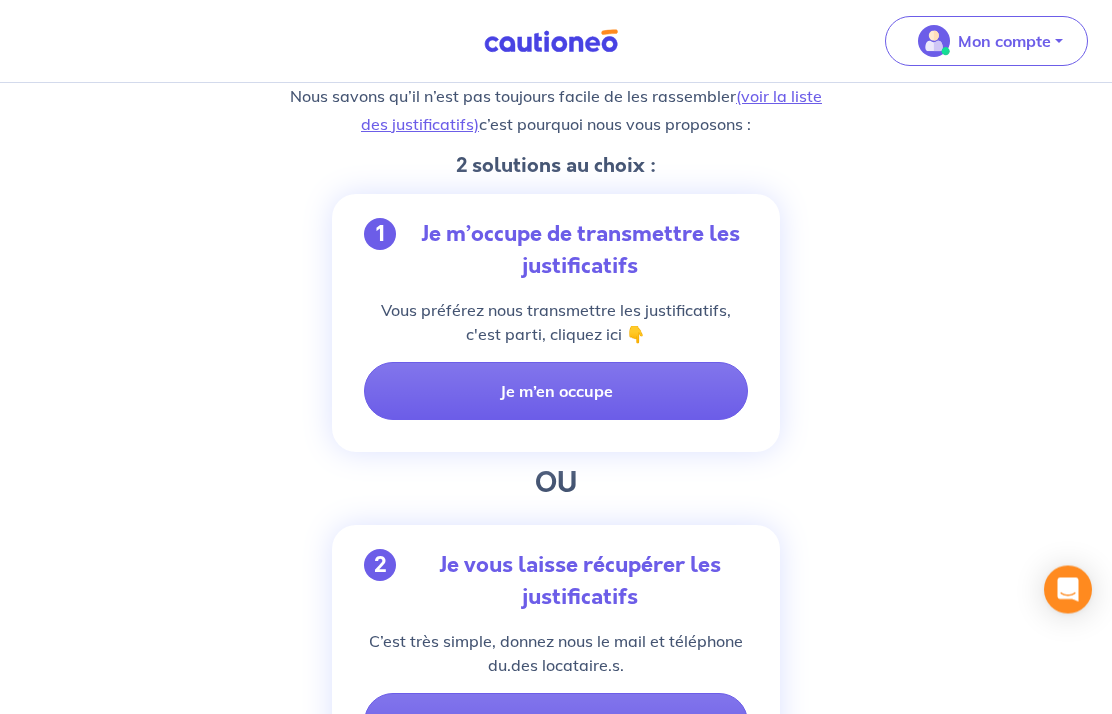 scroll, scrollTop: 293, scrollLeft: 0, axis: vertical 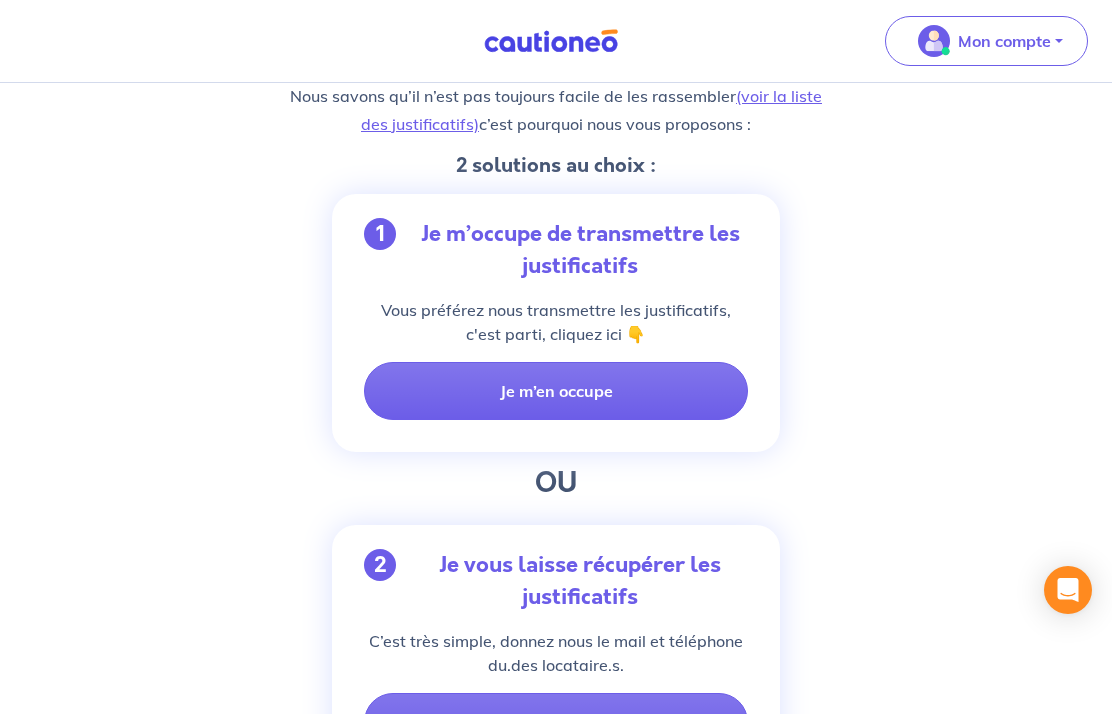 click on "Je m’en occupe" at bounding box center [556, 391] 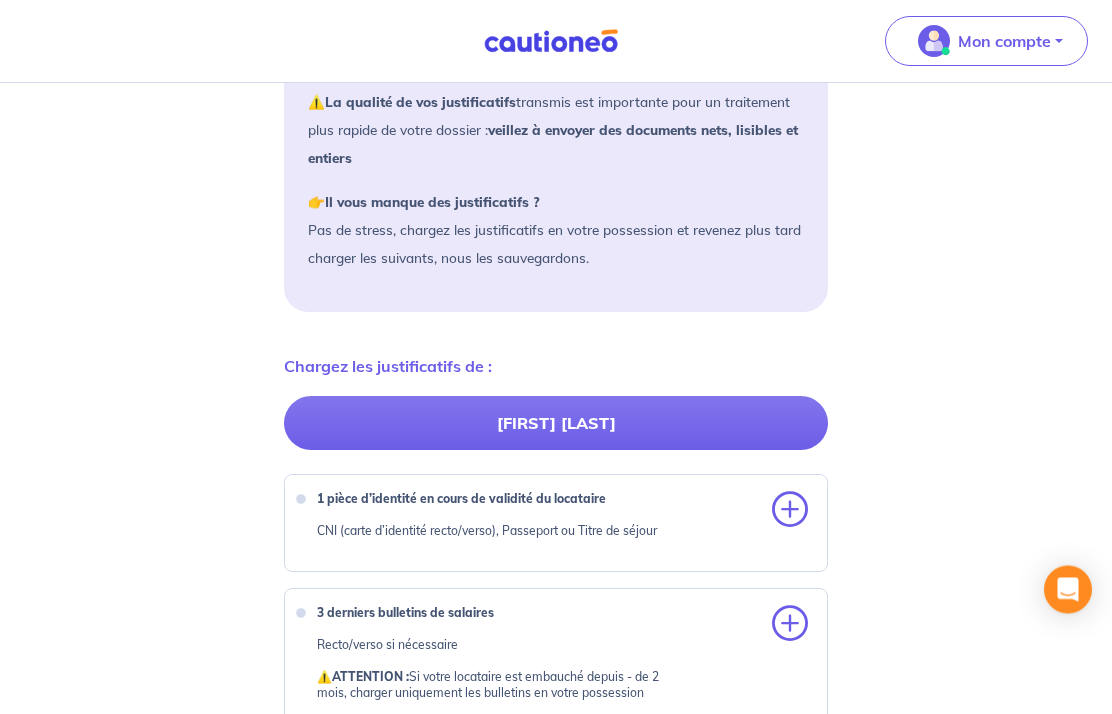 scroll, scrollTop: 337, scrollLeft: 0, axis: vertical 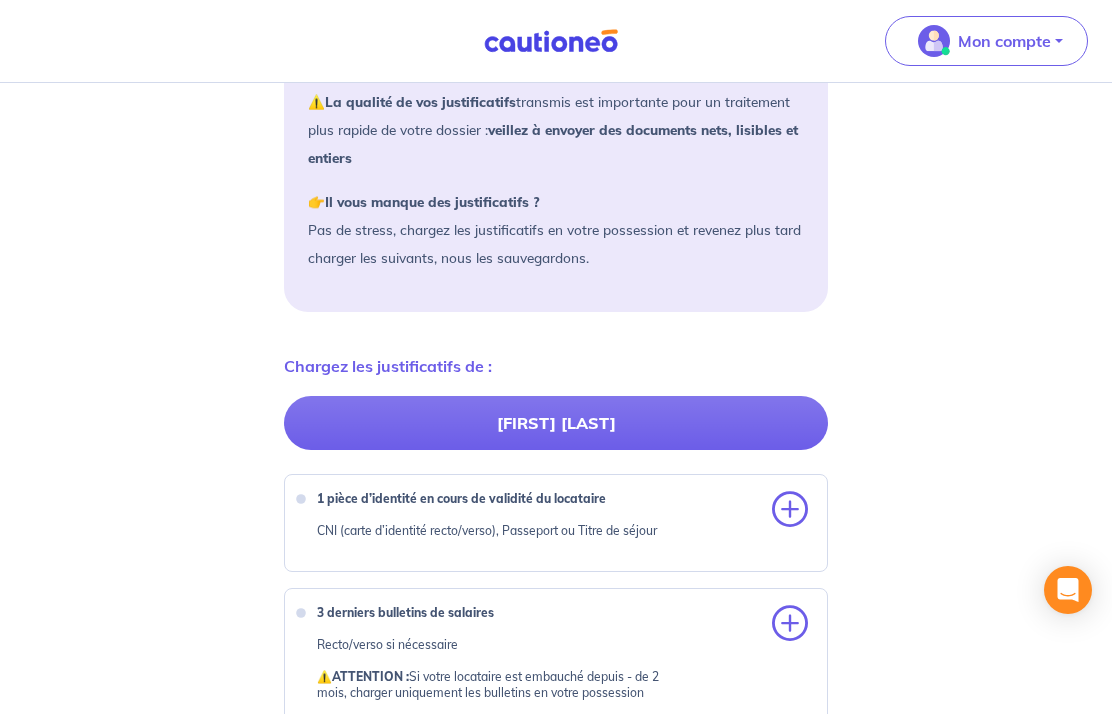 click at bounding box center [790, 510] 